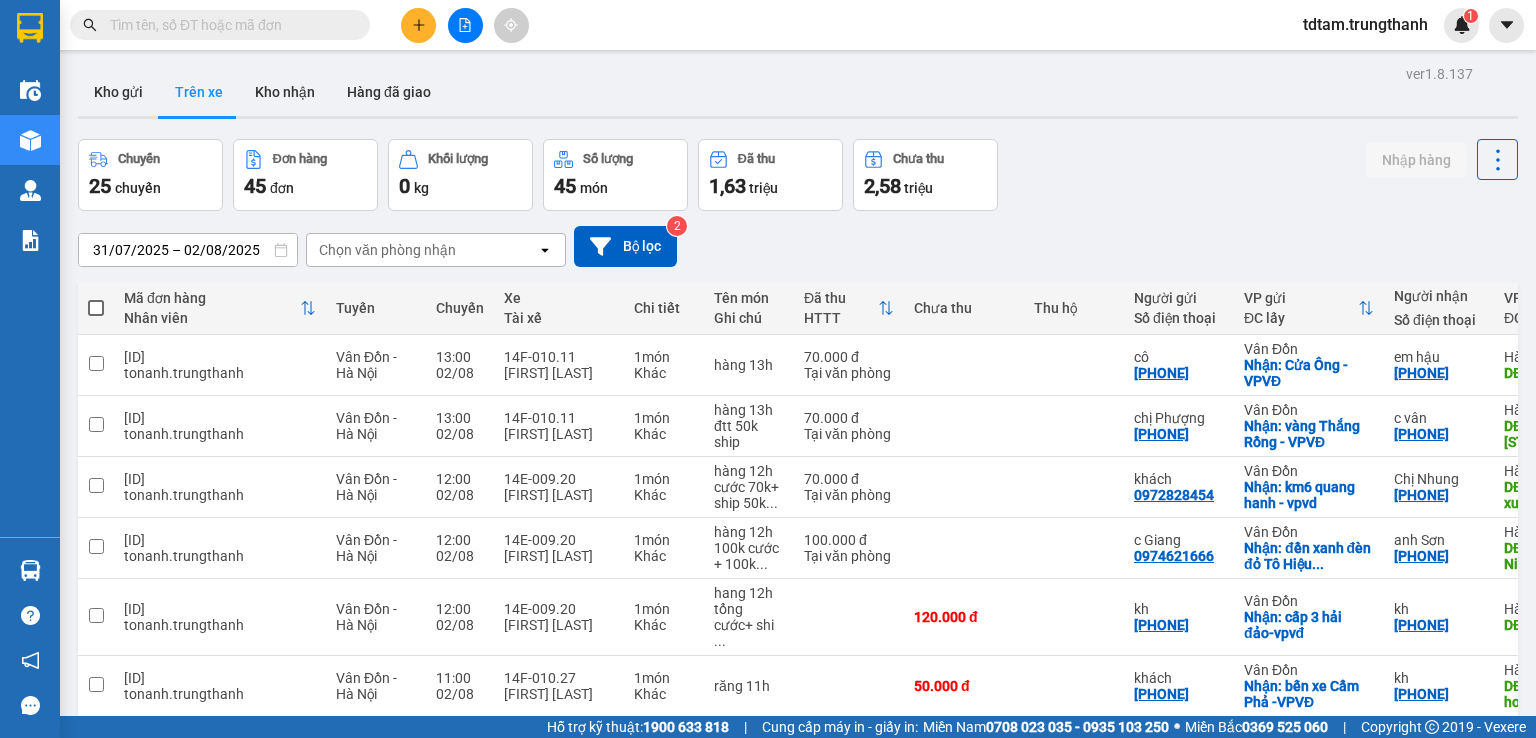 scroll, scrollTop: 0, scrollLeft: 0, axis: both 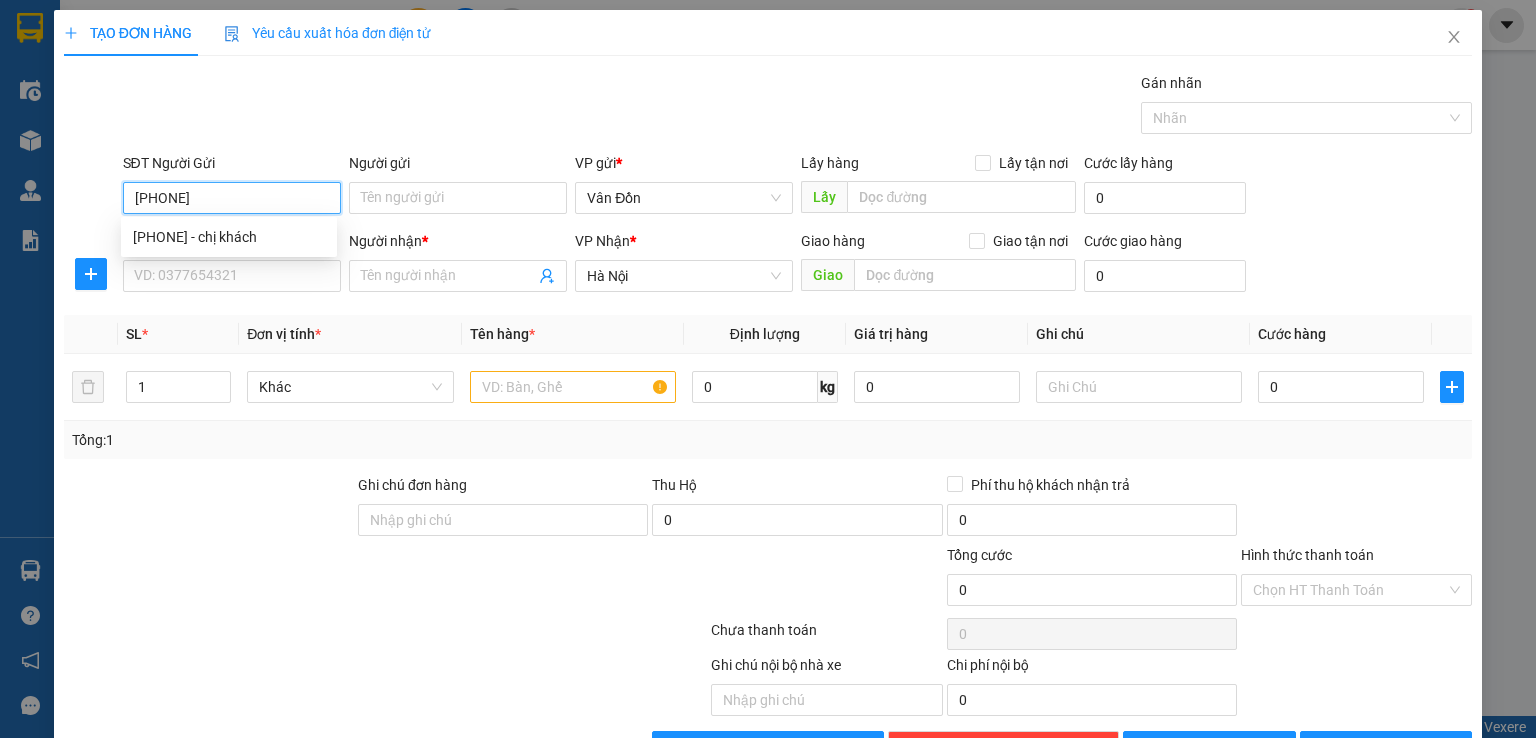 type on "[PHONE]" 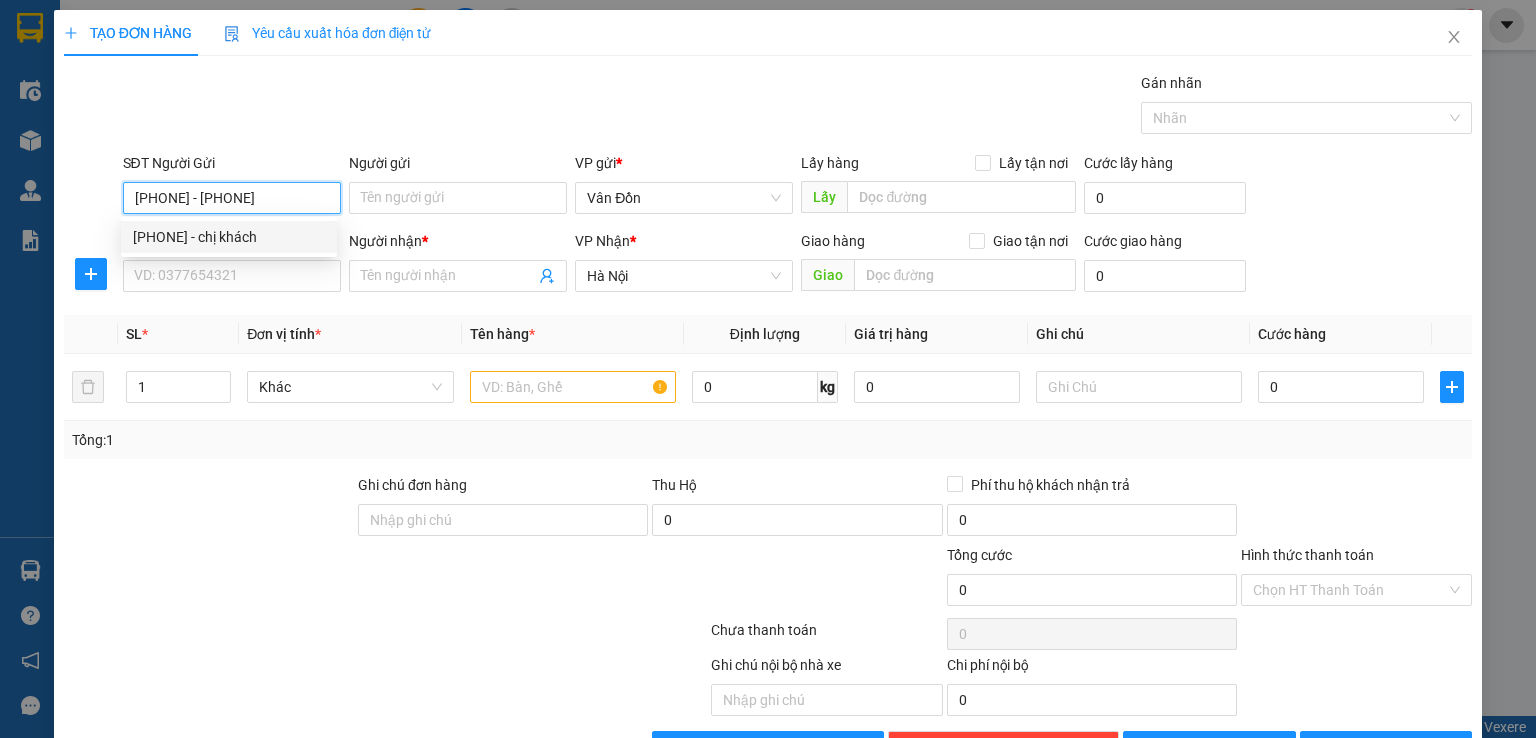 click on "0936755958 - chị khách" at bounding box center (229, 237) 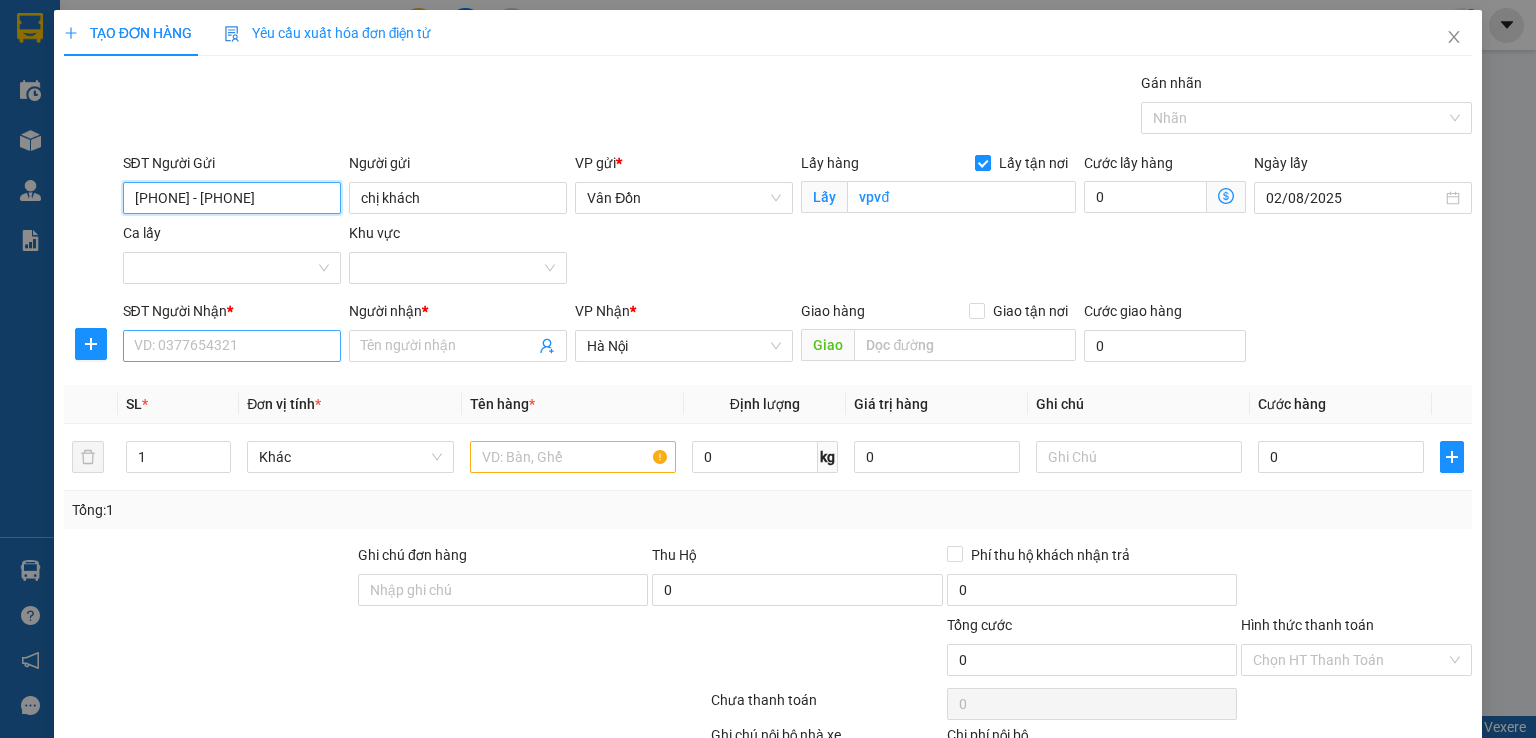 type on "[PHONE]" 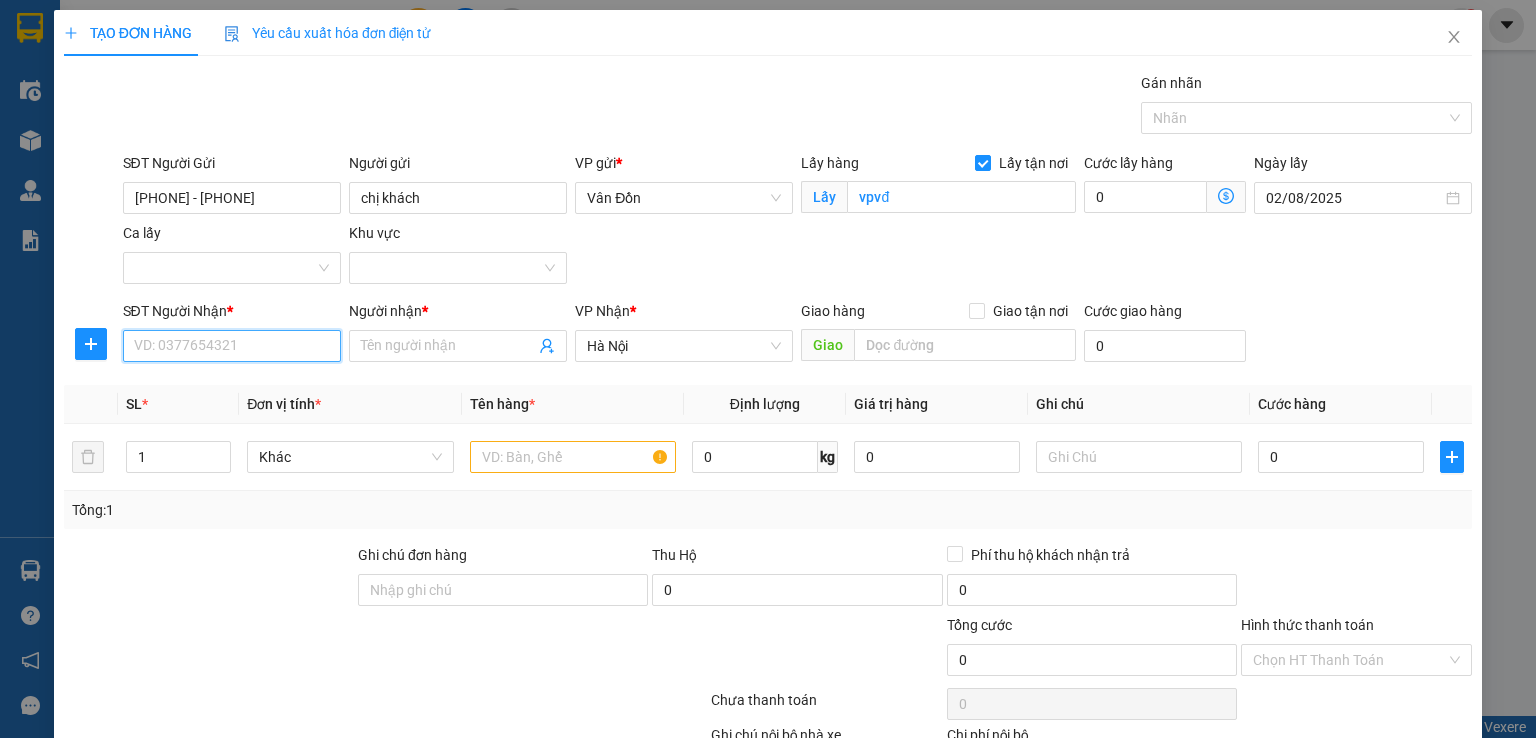 click on "SĐT Người Nhận  *" at bounding box center [232, 346] 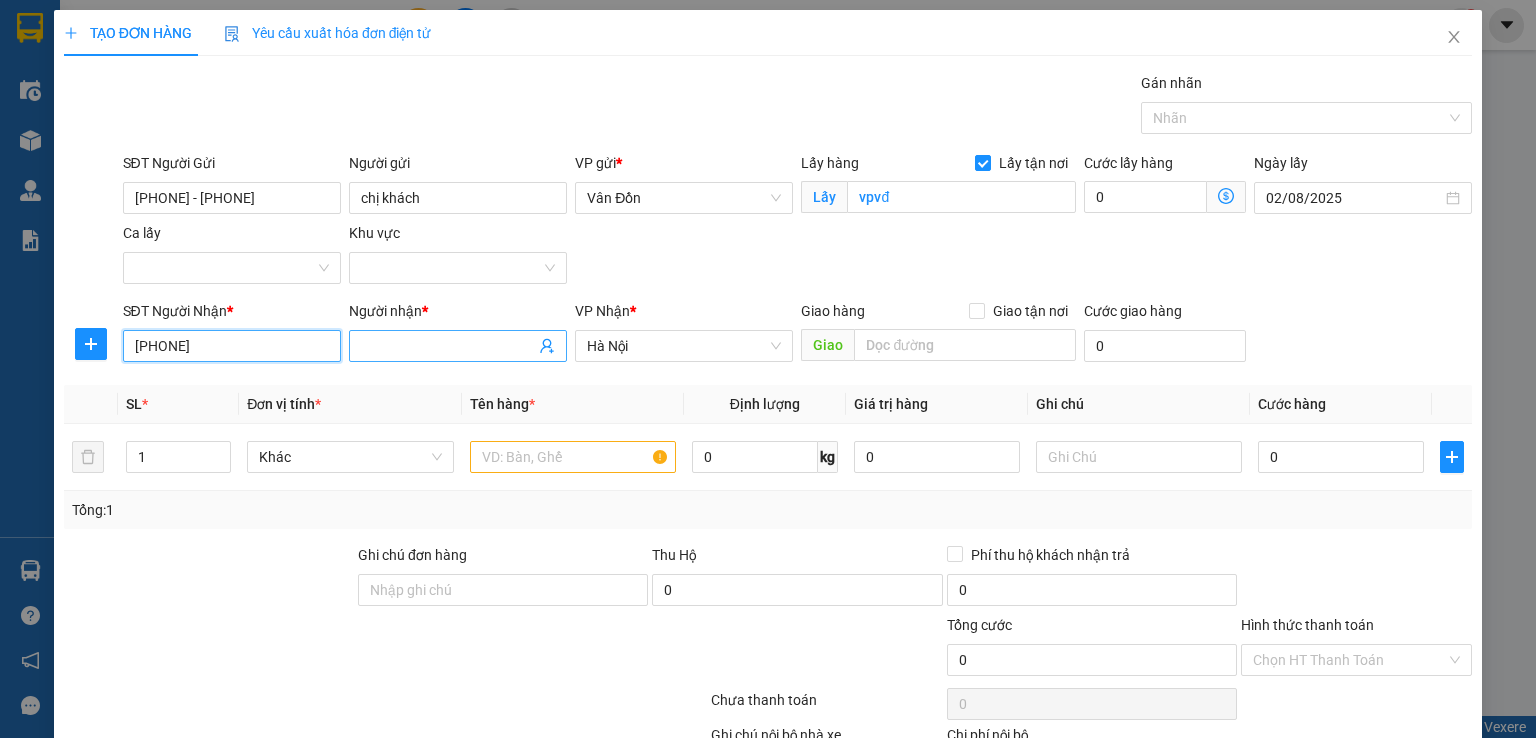 type on "[PHONE]" 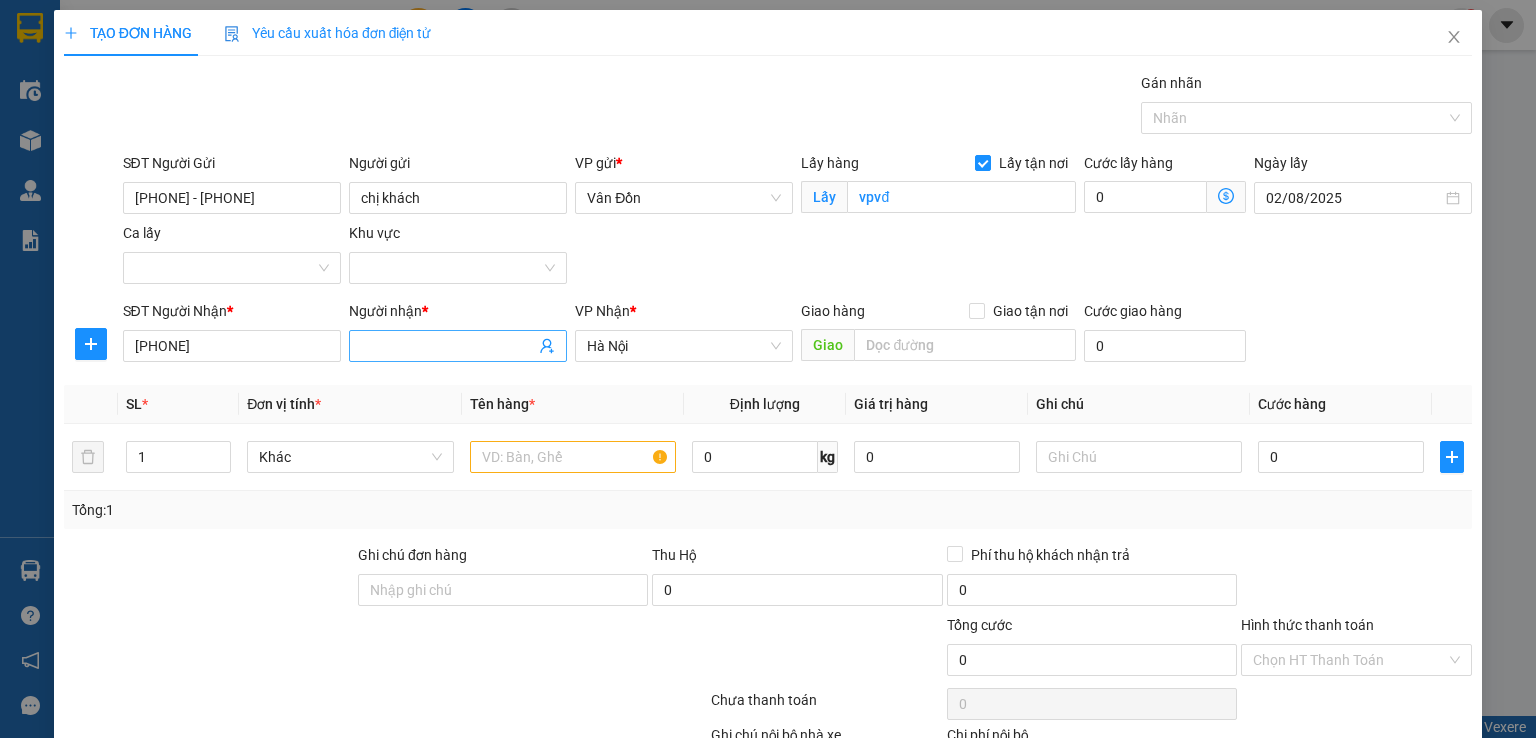 click on "Người nhận  *" at bounding box center (448, 346) 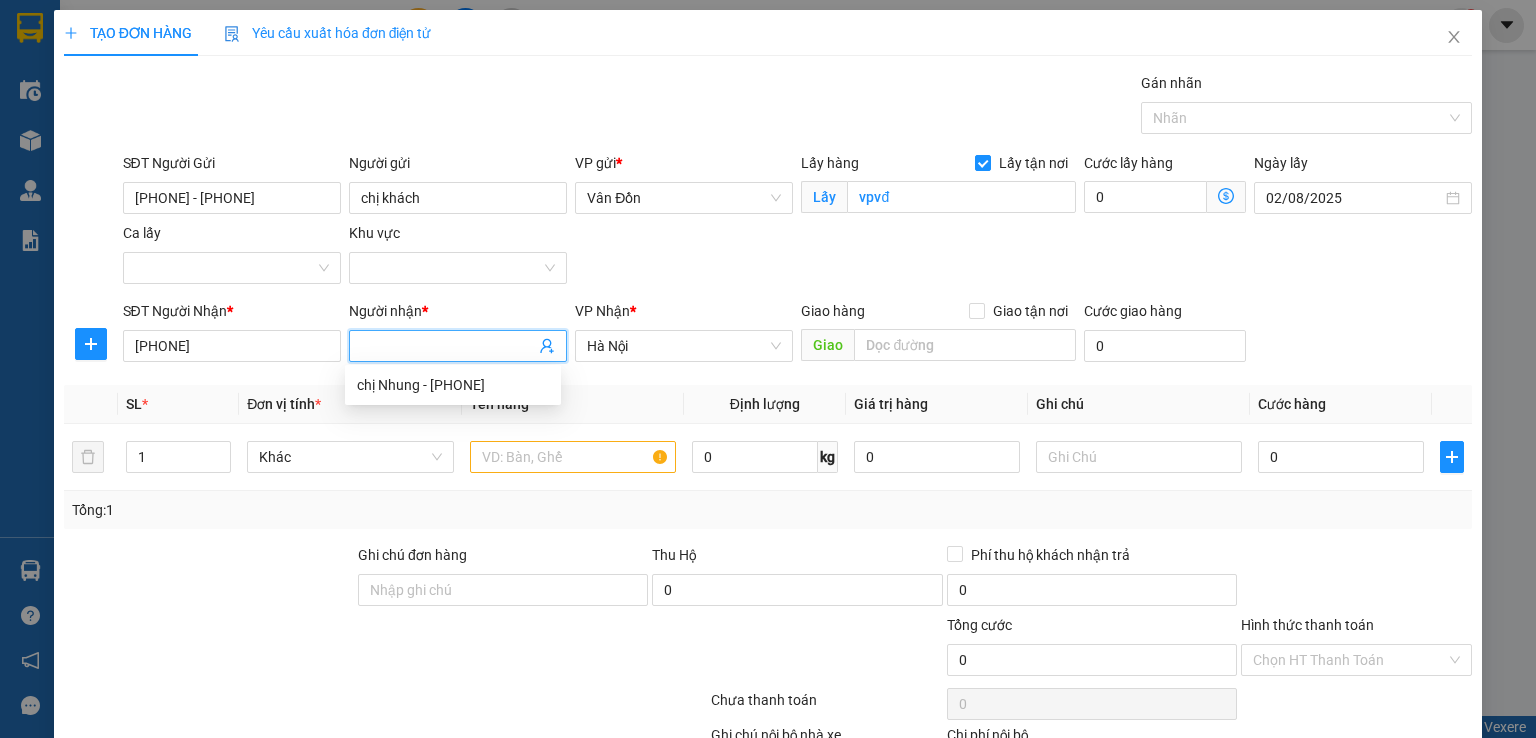 type on "j" 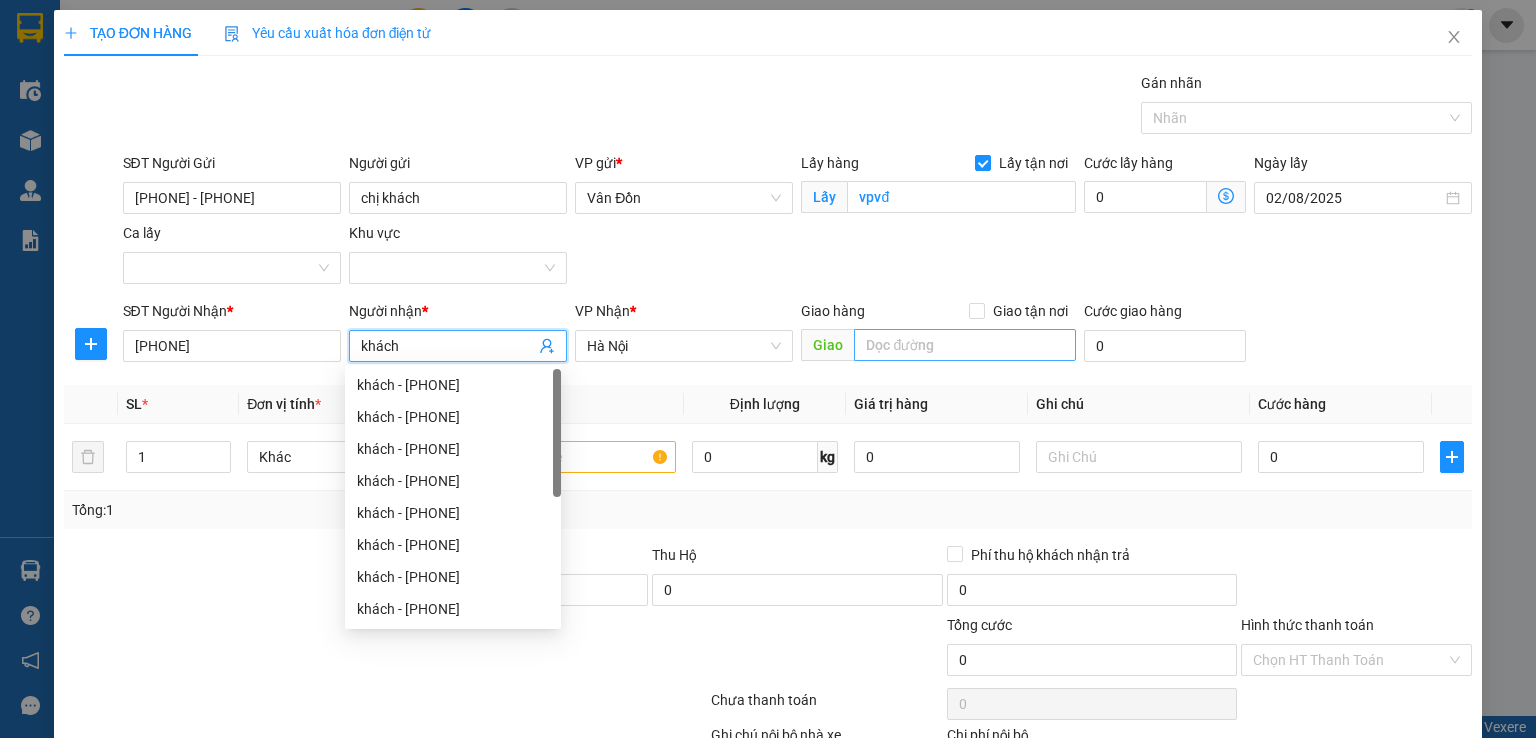 type on "khách" 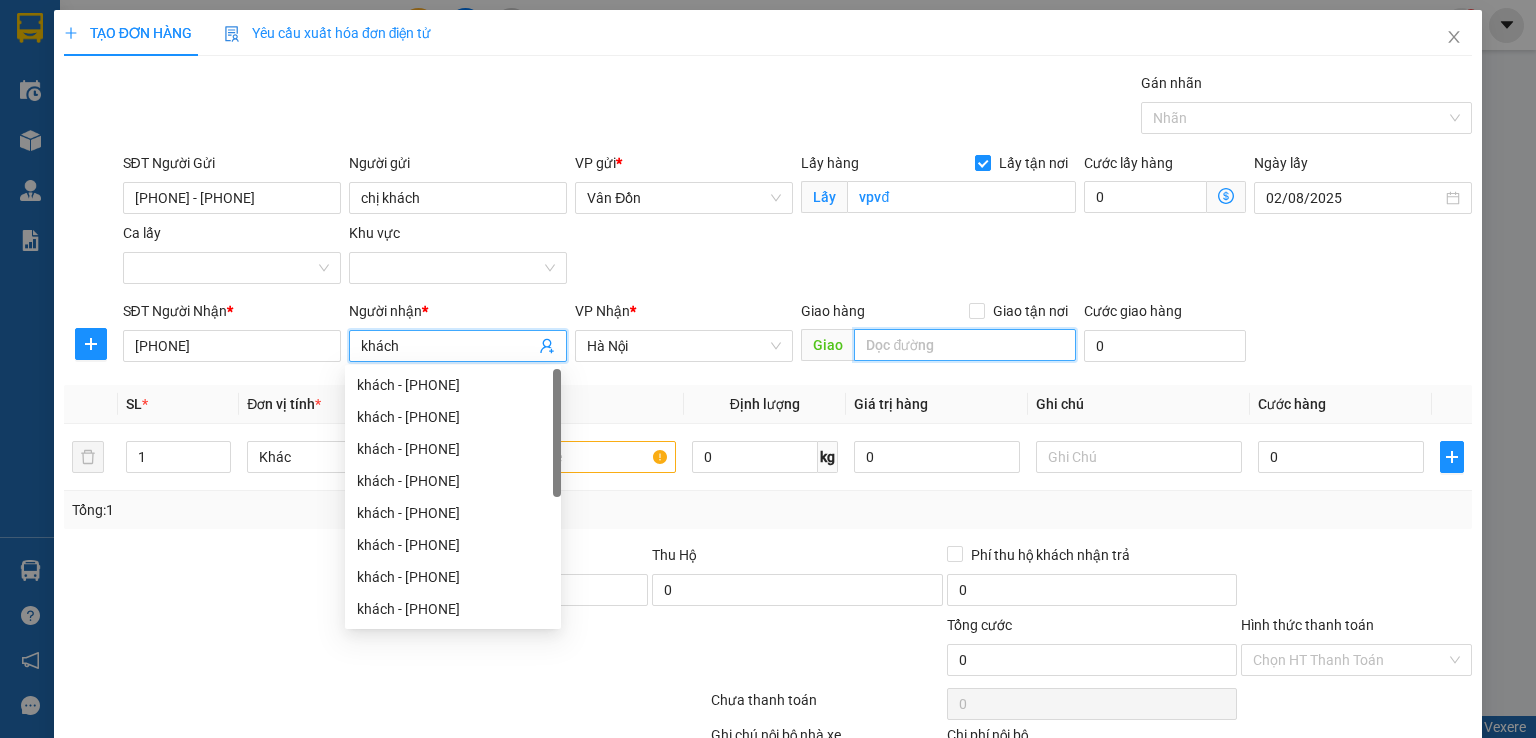 click at bounding box center [965, 345] 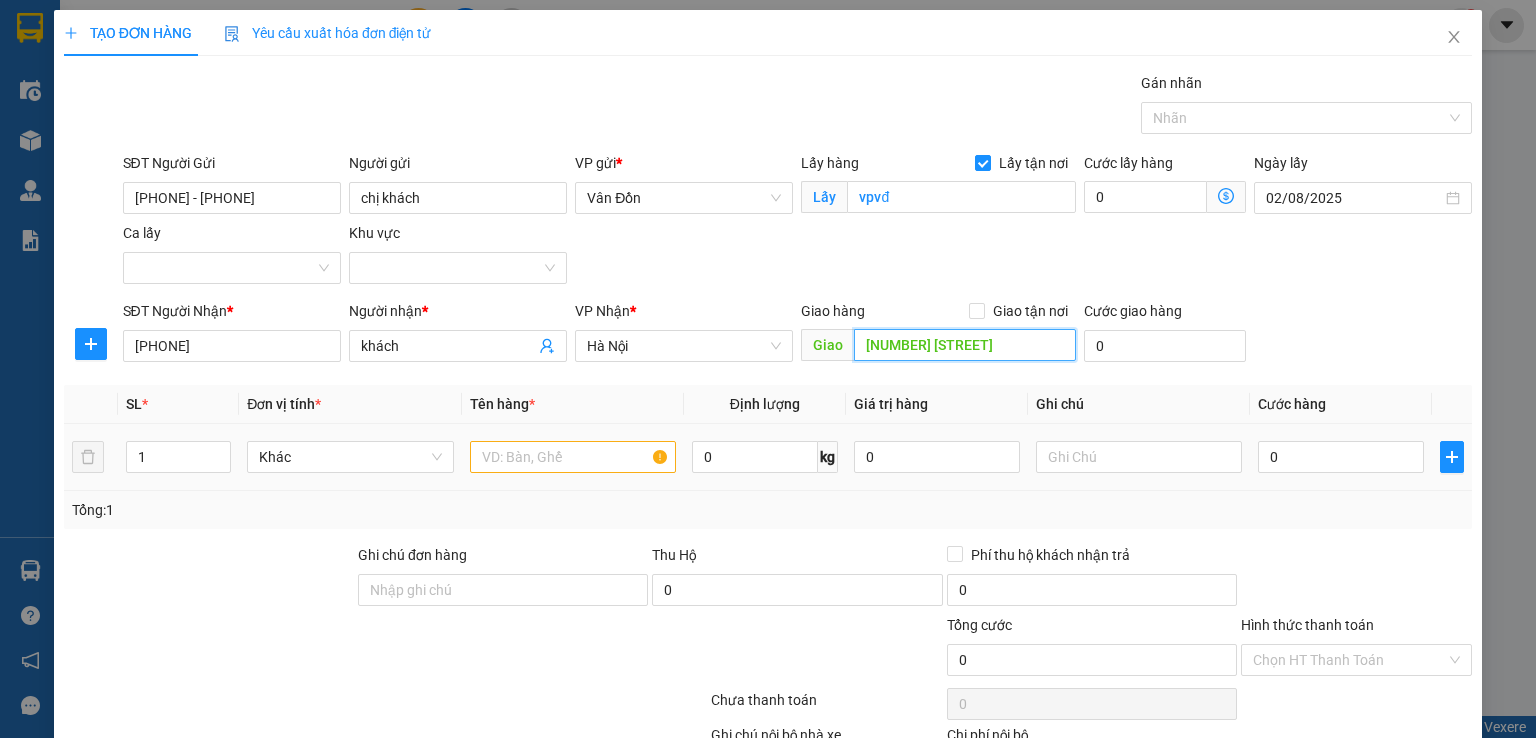 type on "395 lạc long quân" 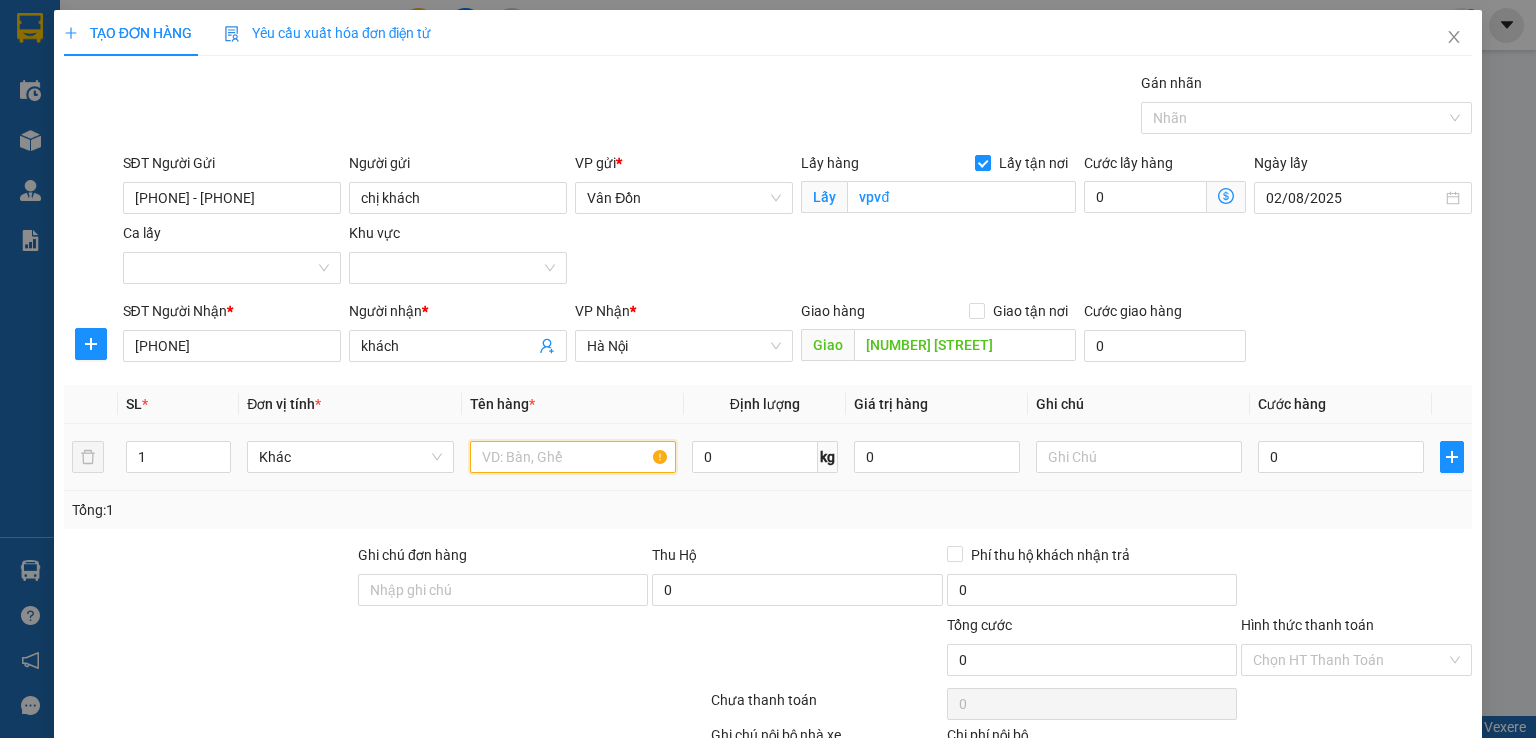 click at bounding box center [573, 457] 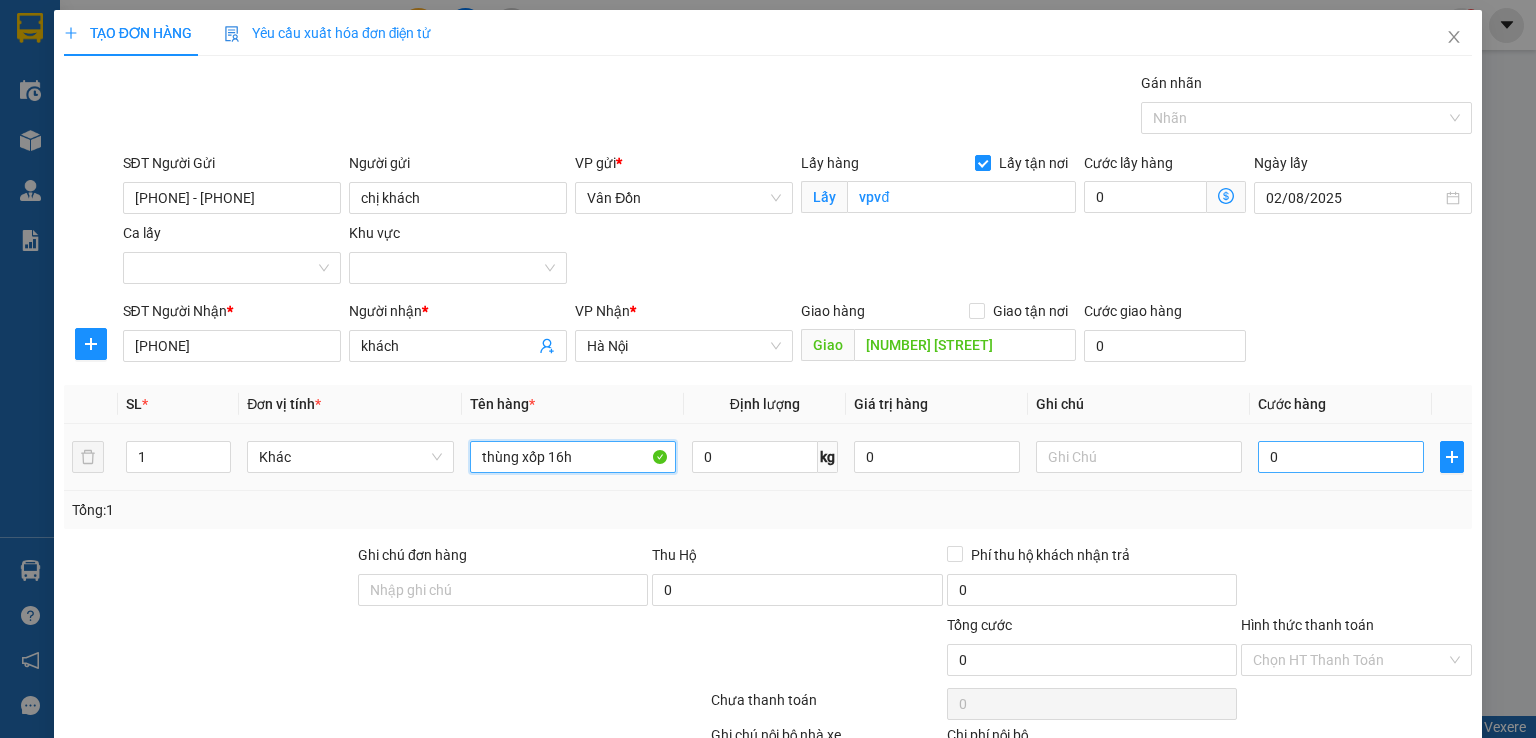 type on "thùng xốp 16h" 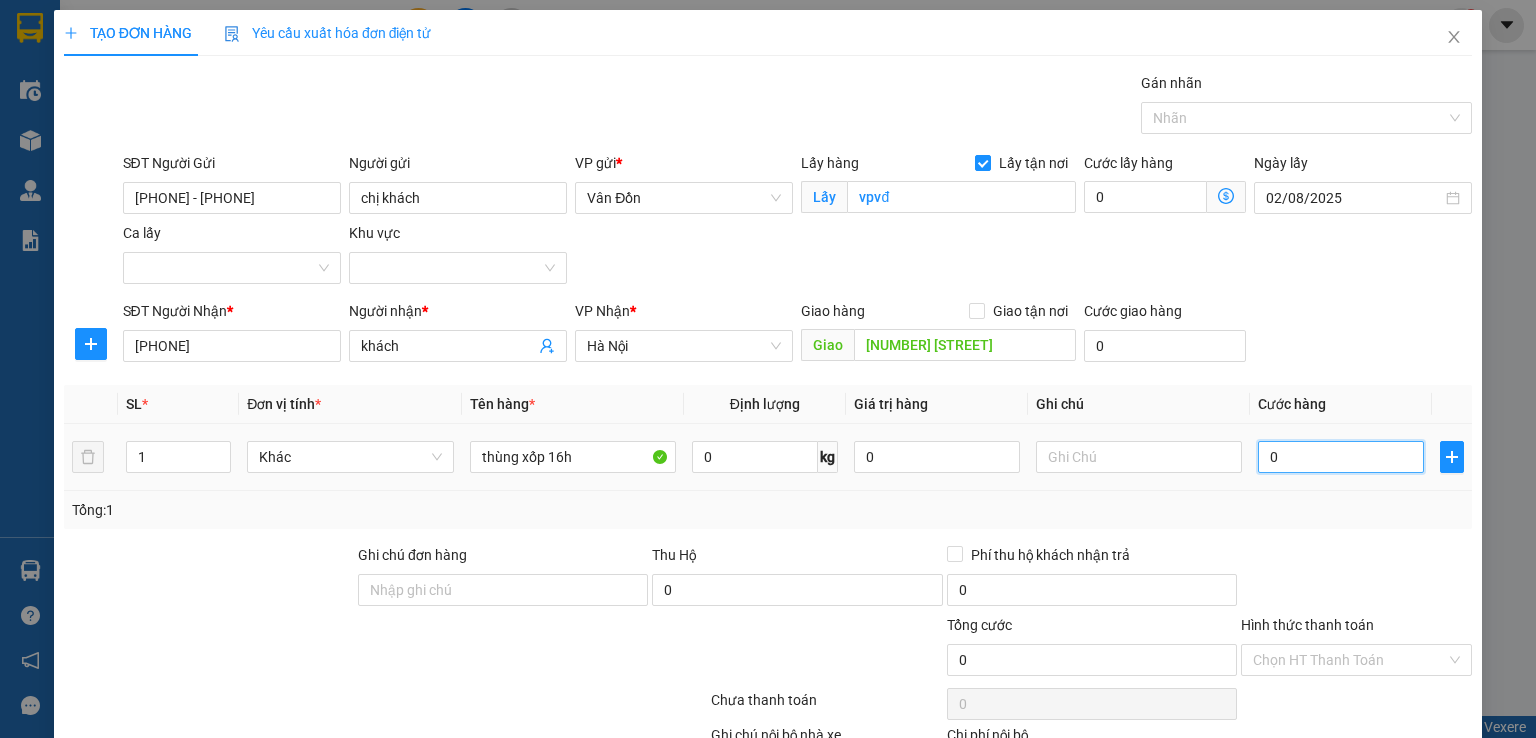 click on "0" at bounding box center [1341, 457] 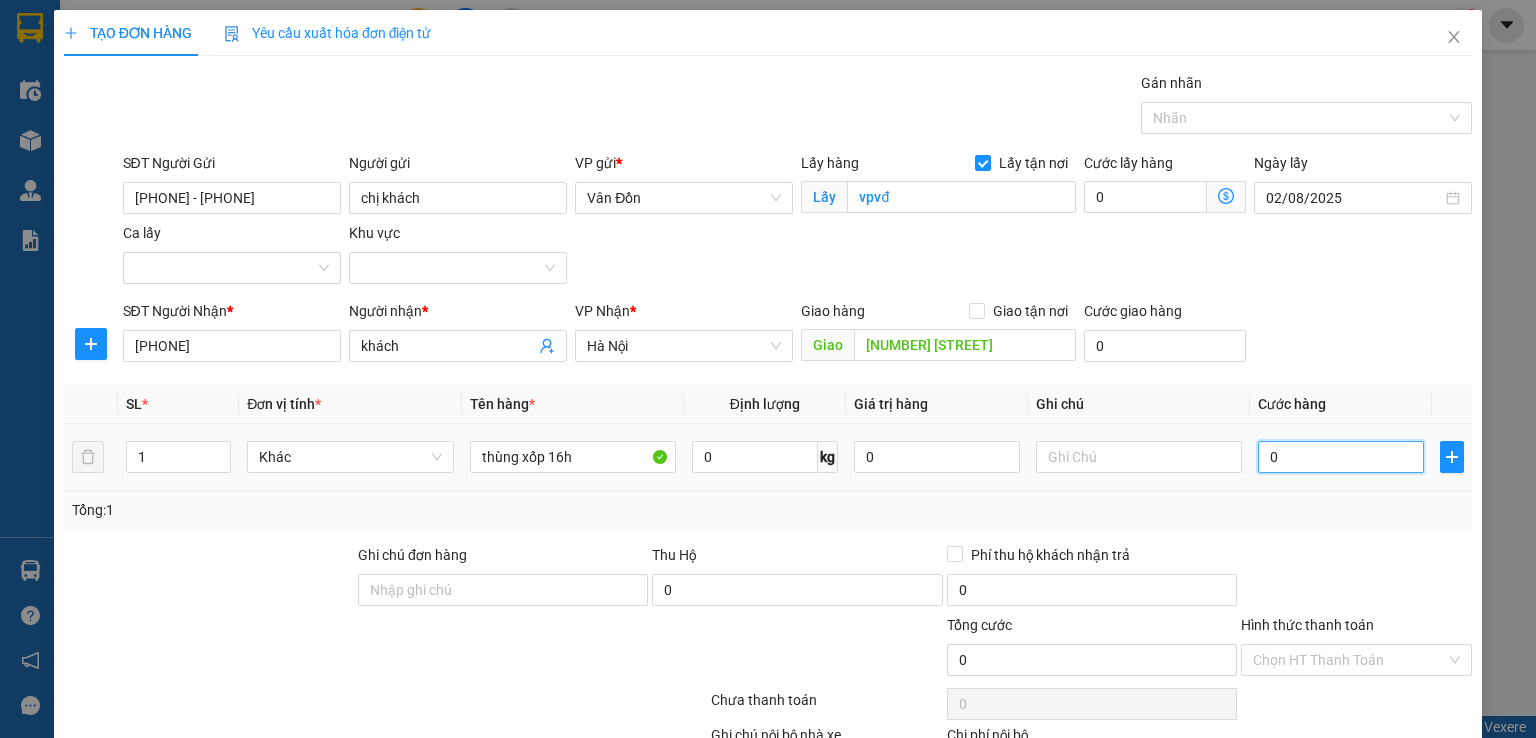 type on "1" 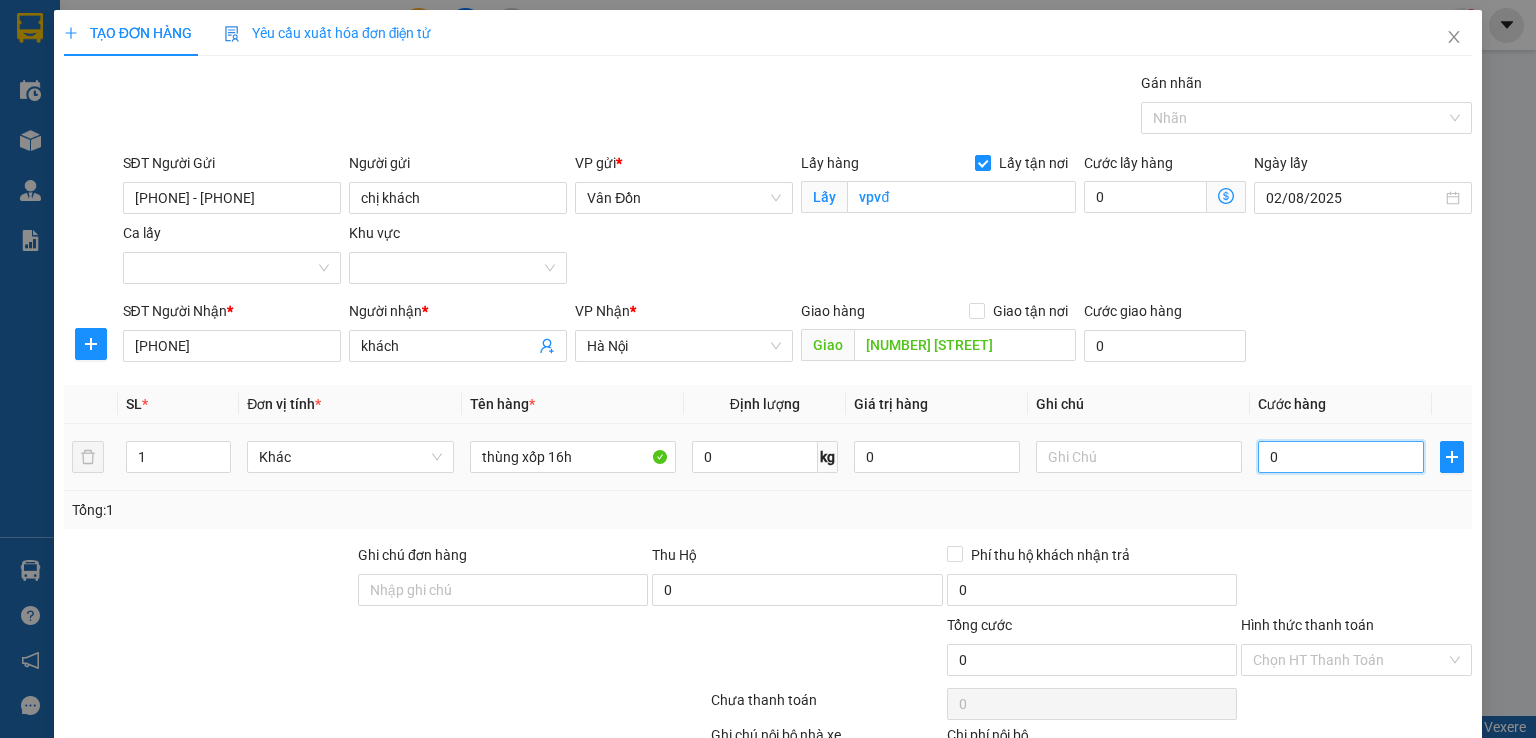 type on "1" 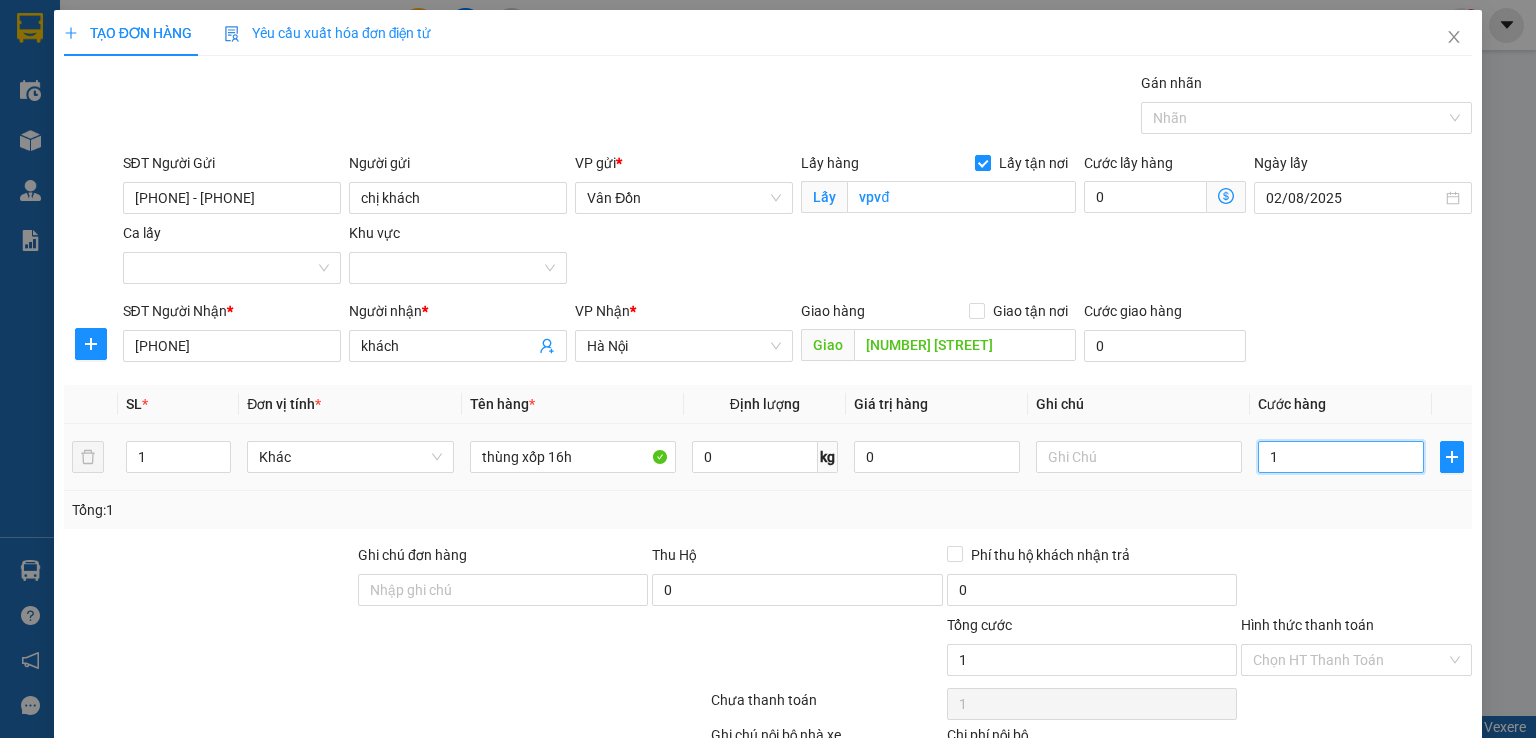 type on "10" 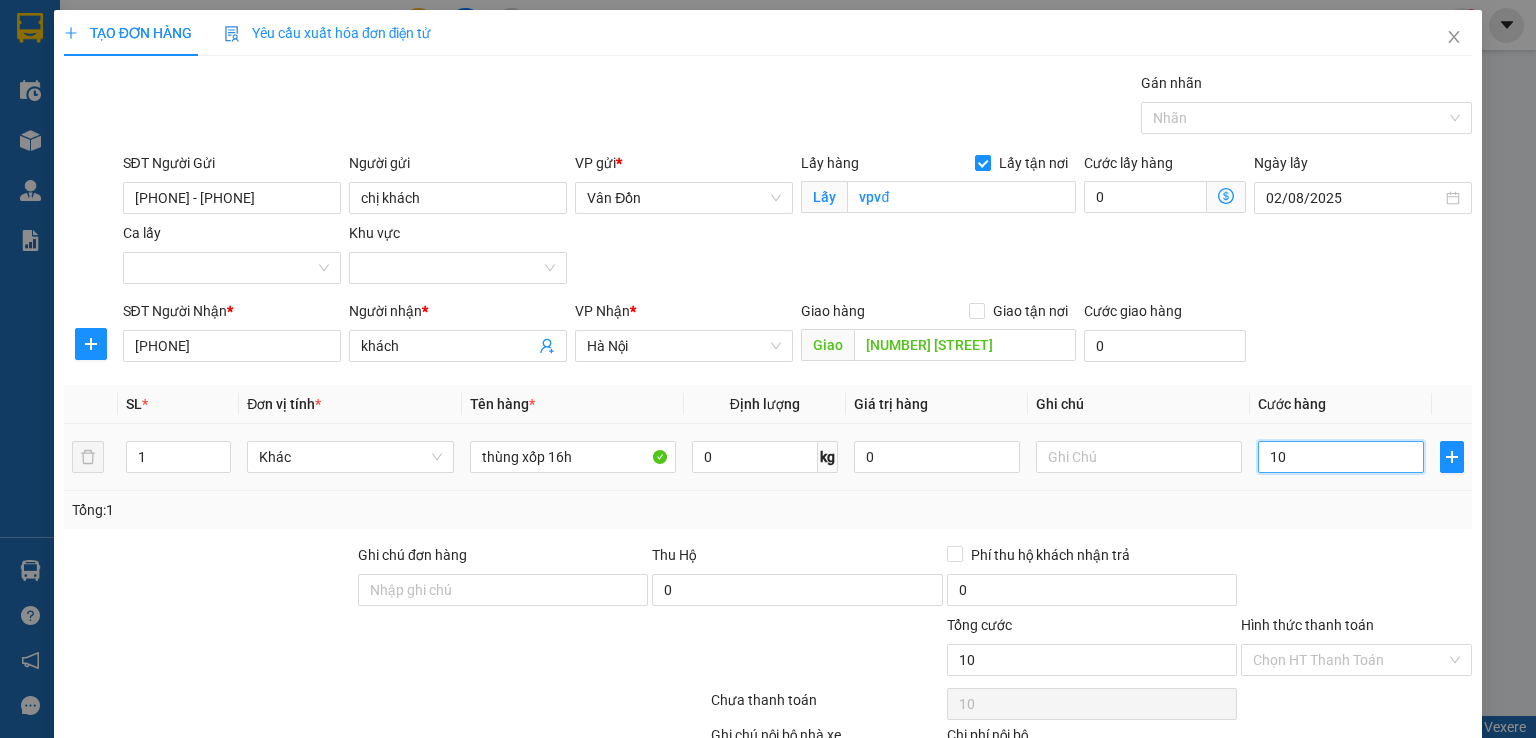 type on "100" 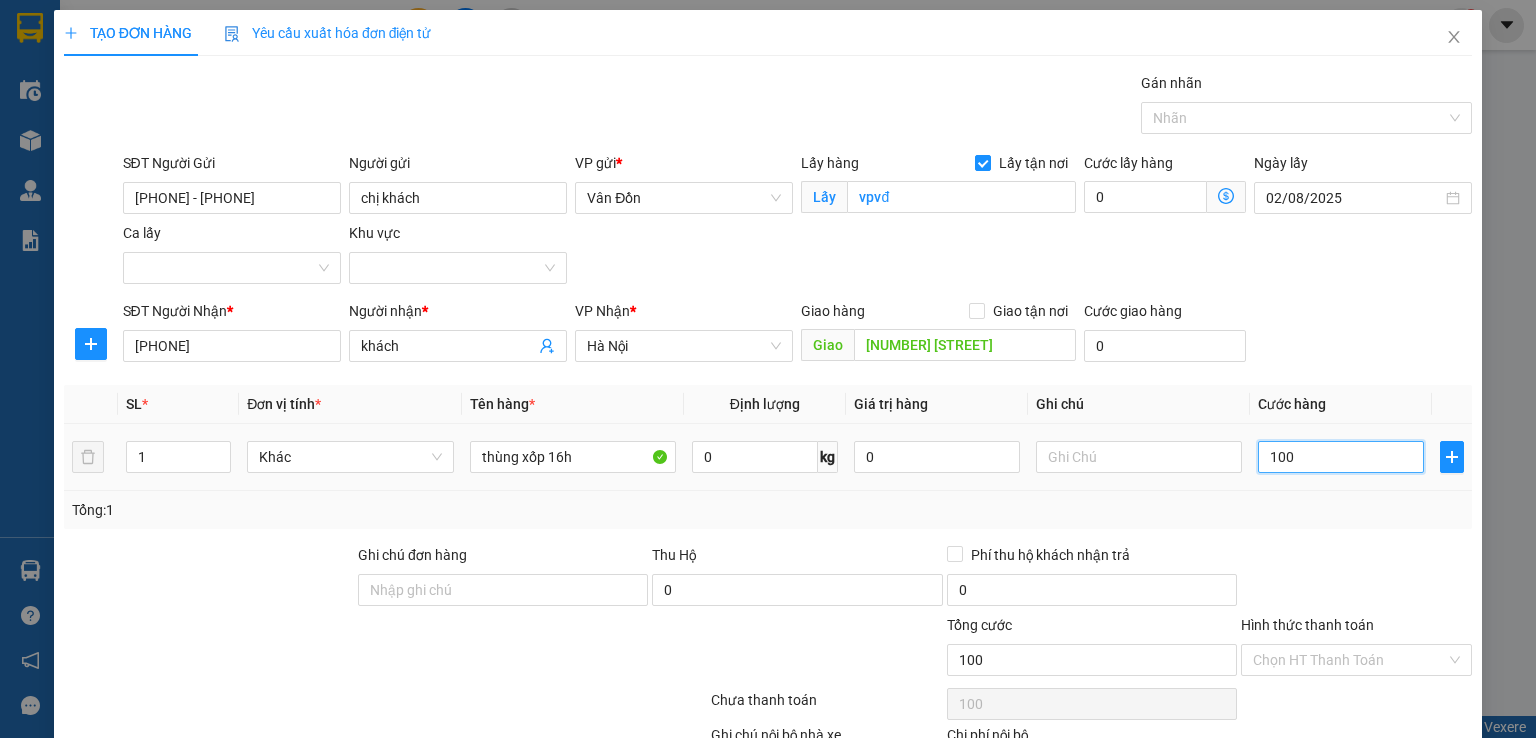 scroll, scrollTop: 132, scrollLeft: 0, axis: vertical 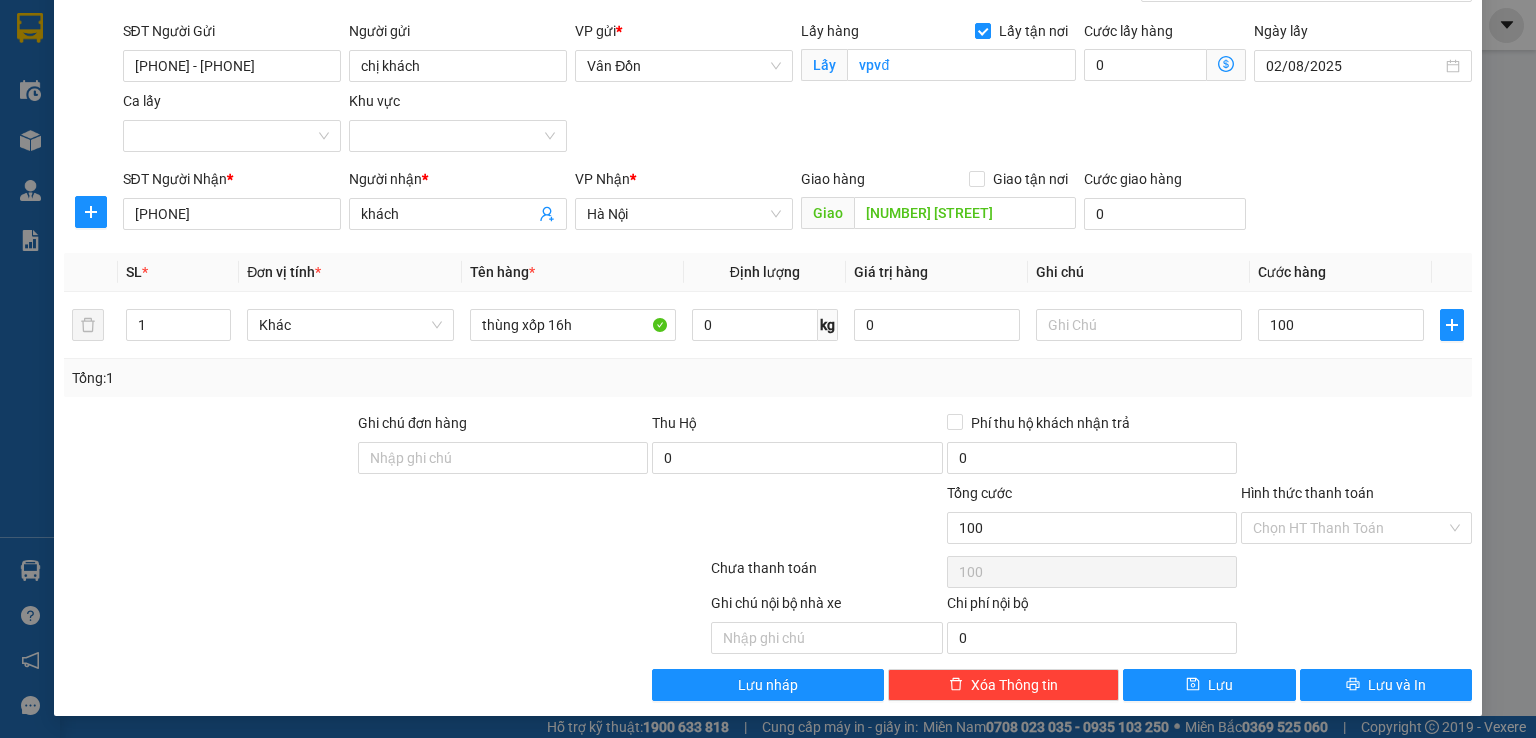 type on "100.000" 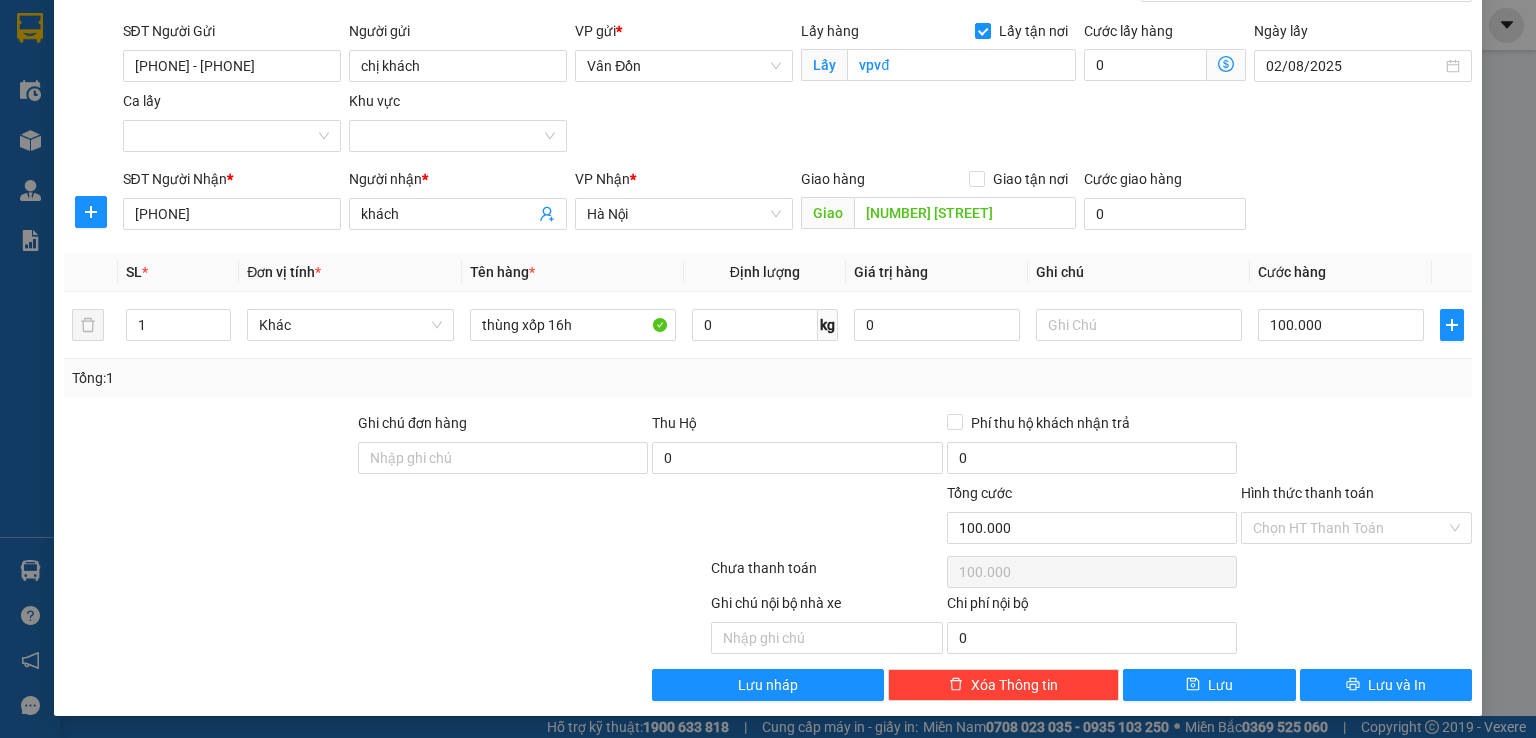 click at bounding box center [1356, 447] 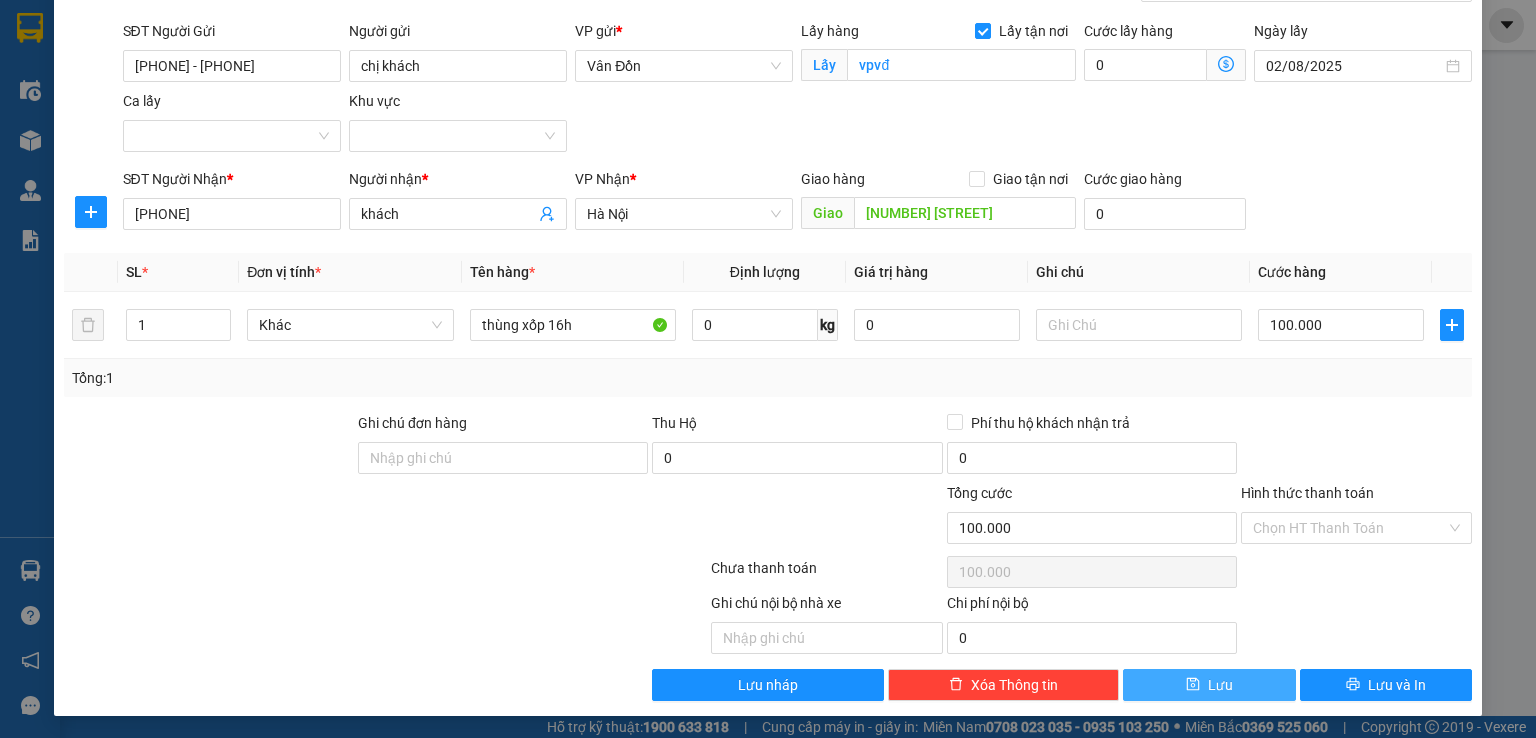 click on "Lưu" at bounding box center [1209, 685] 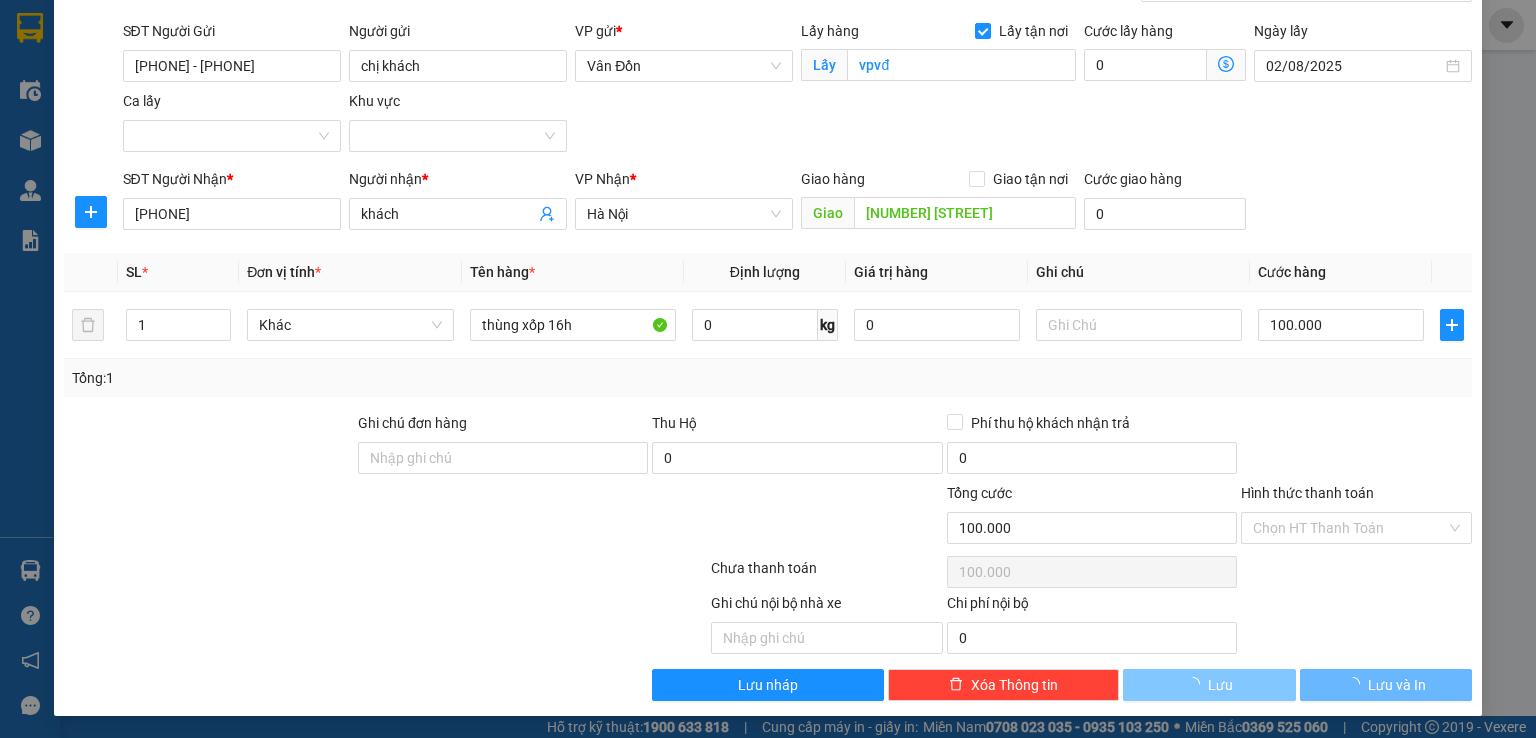type 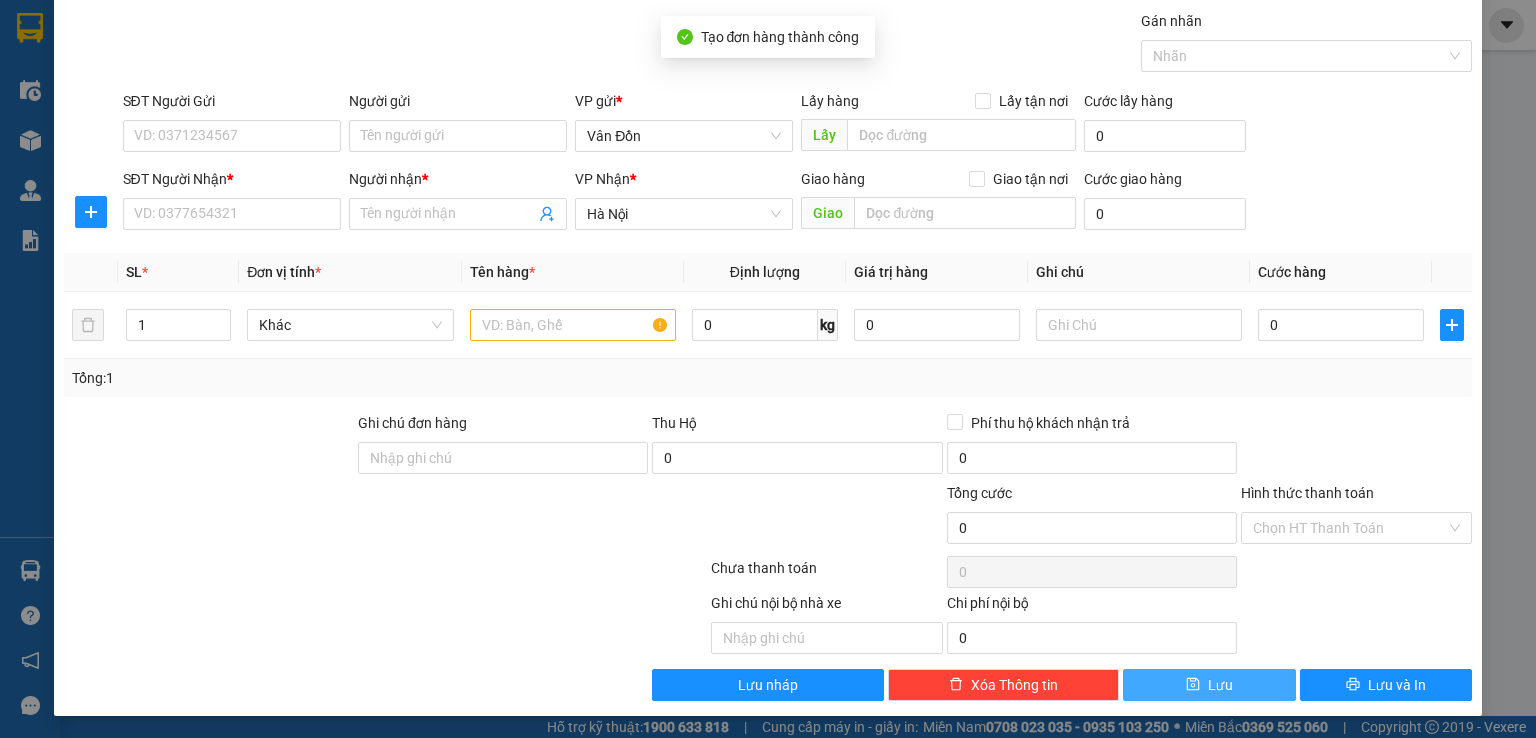 scroll, scrollTop: 0, scrollLeft: 0, axis: both 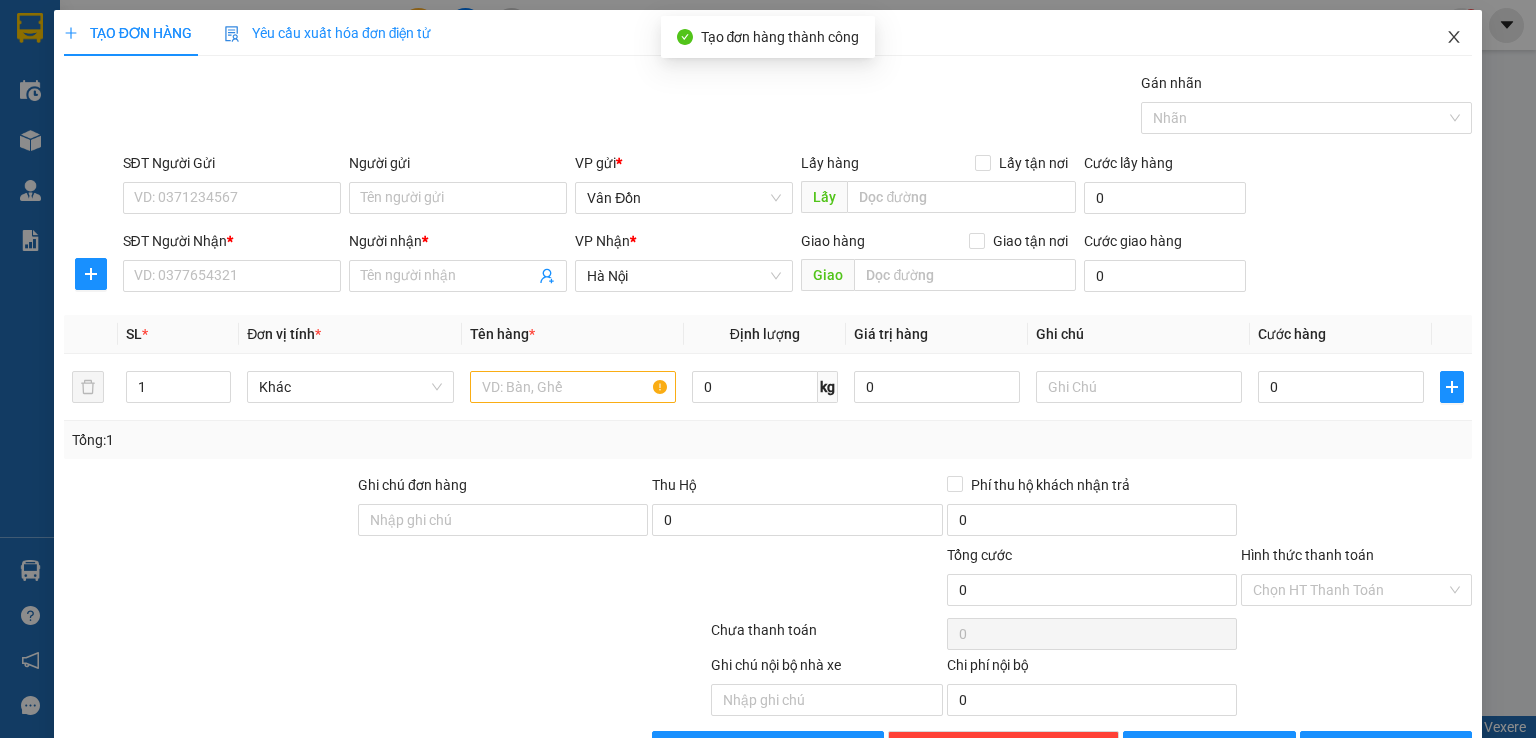 click 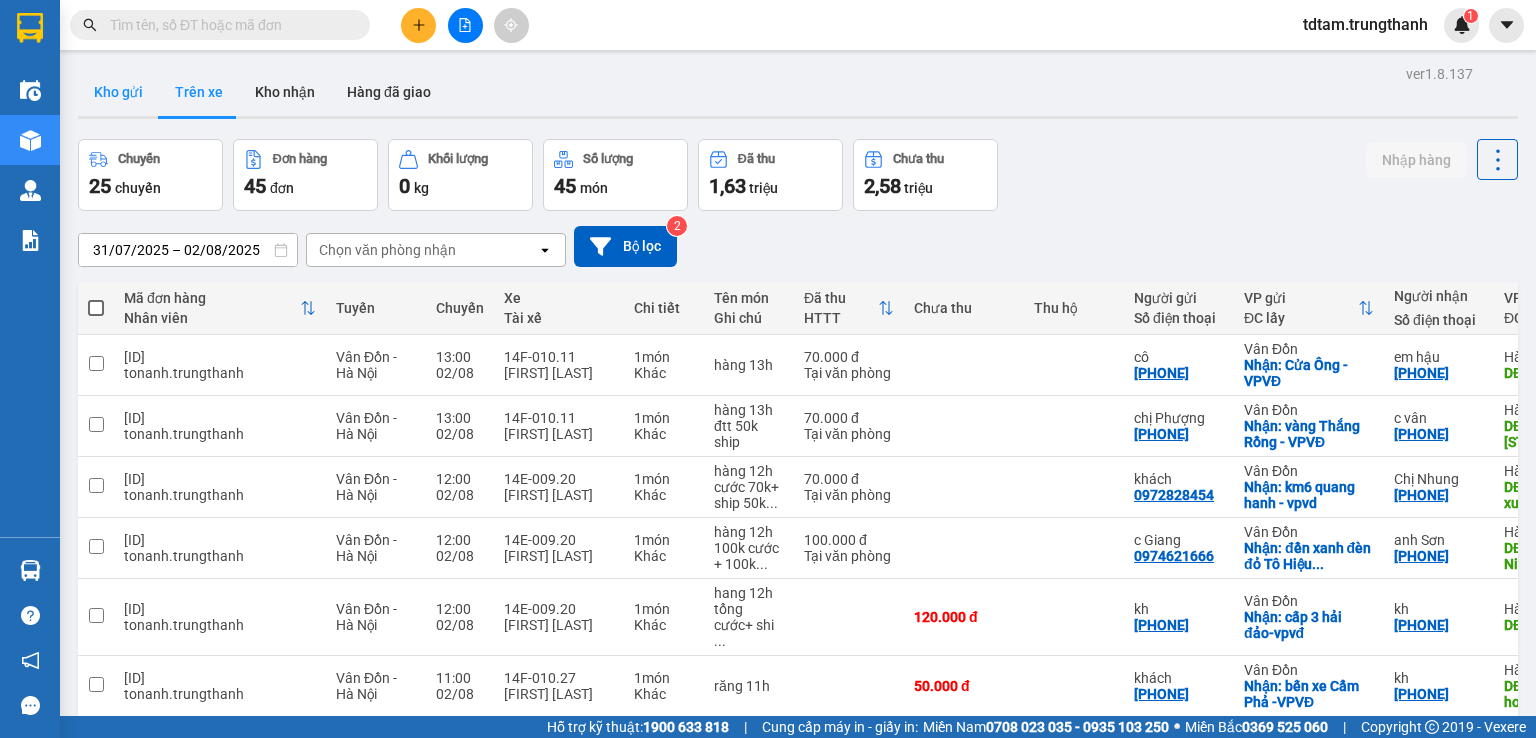 click on "Kho gửi" at bounding box center [118, 92] 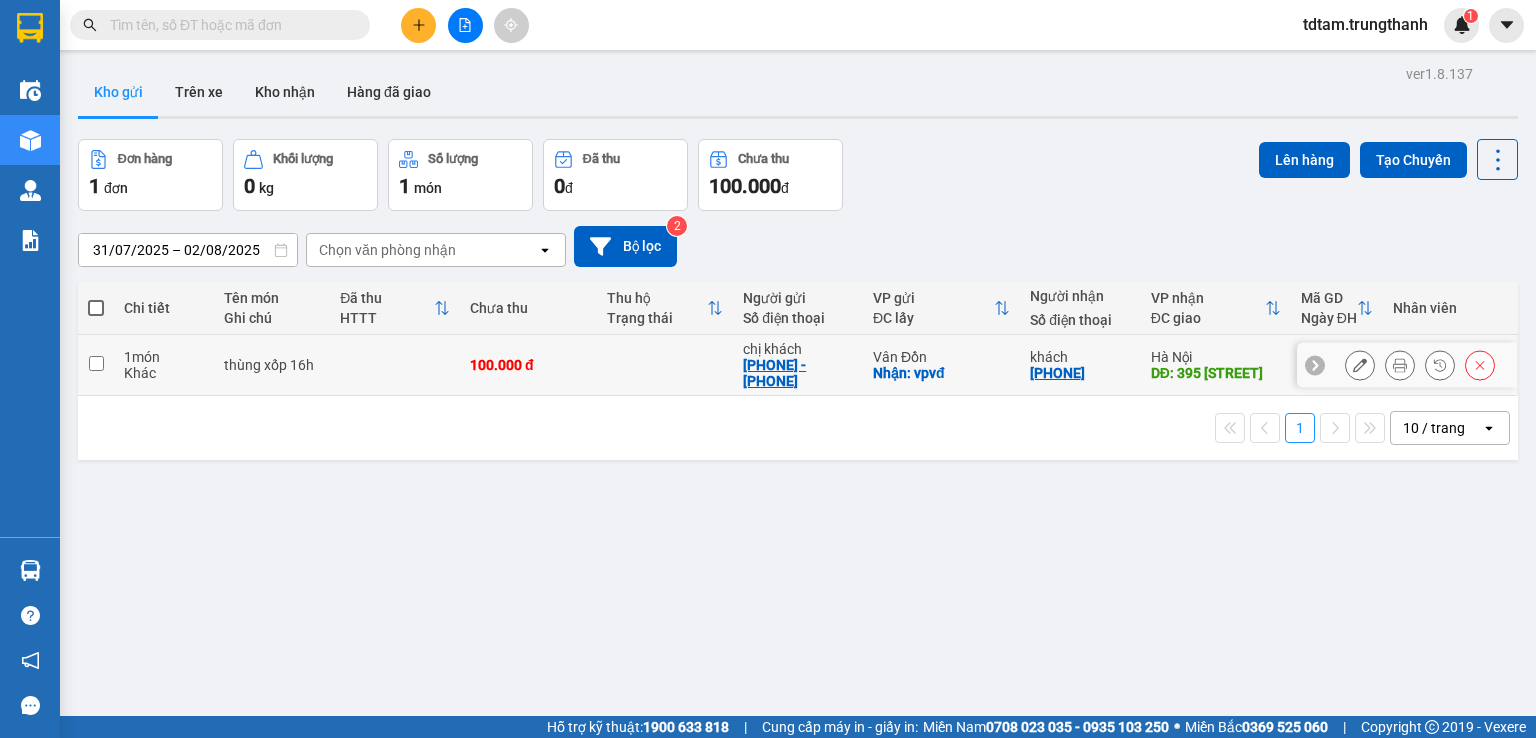 click at bounding box center (96, 365) 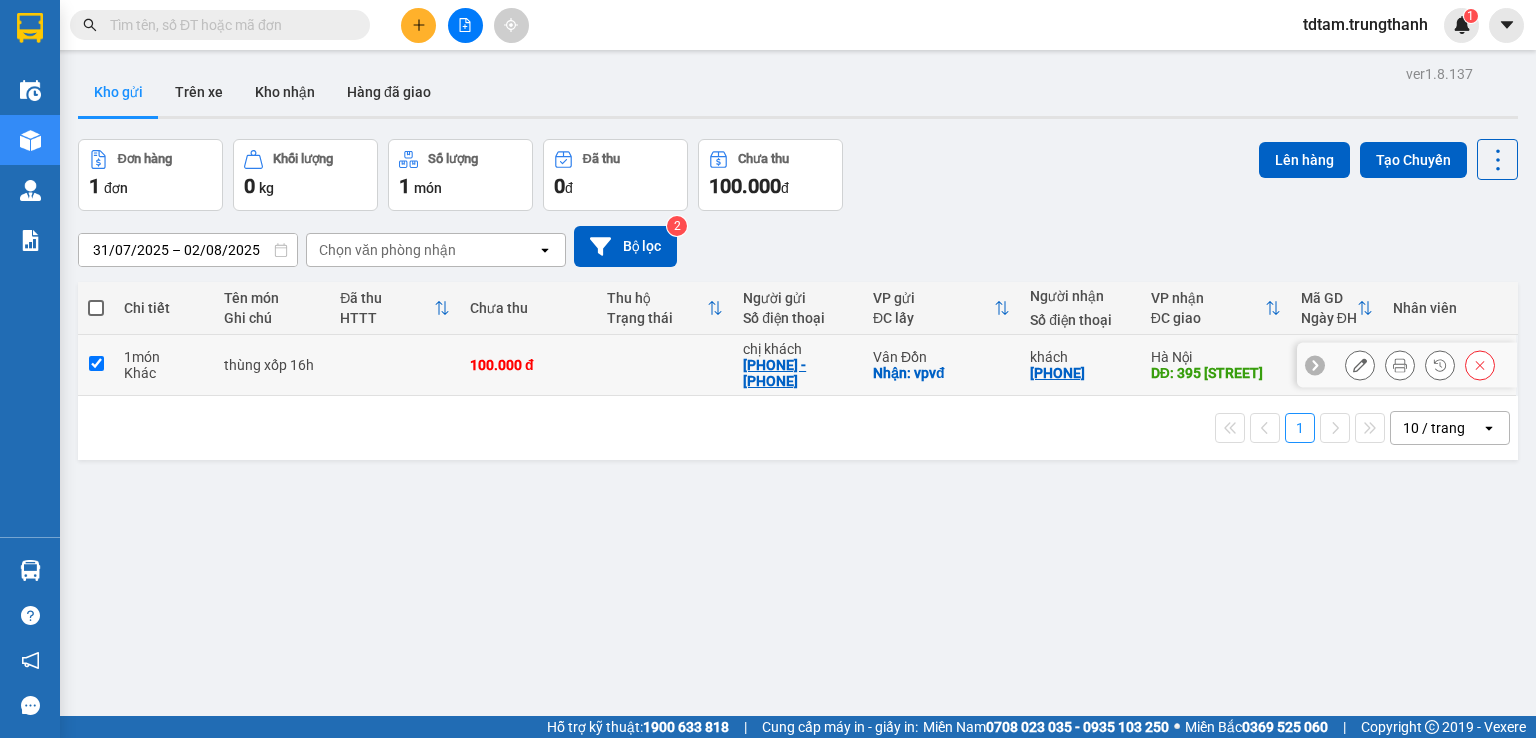 checkbox on "true" 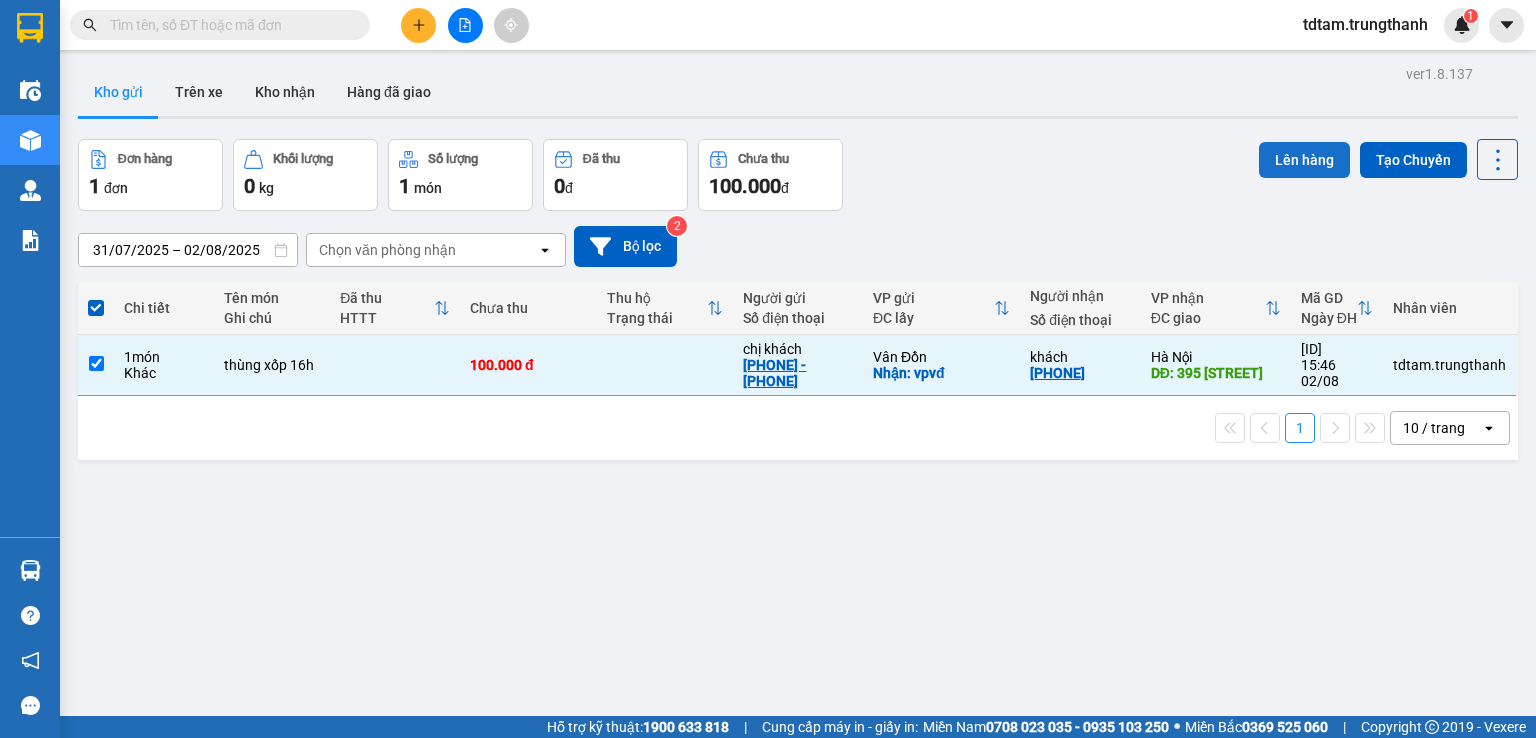 click on "Lên hàng" at bounding box center [1304, 160] 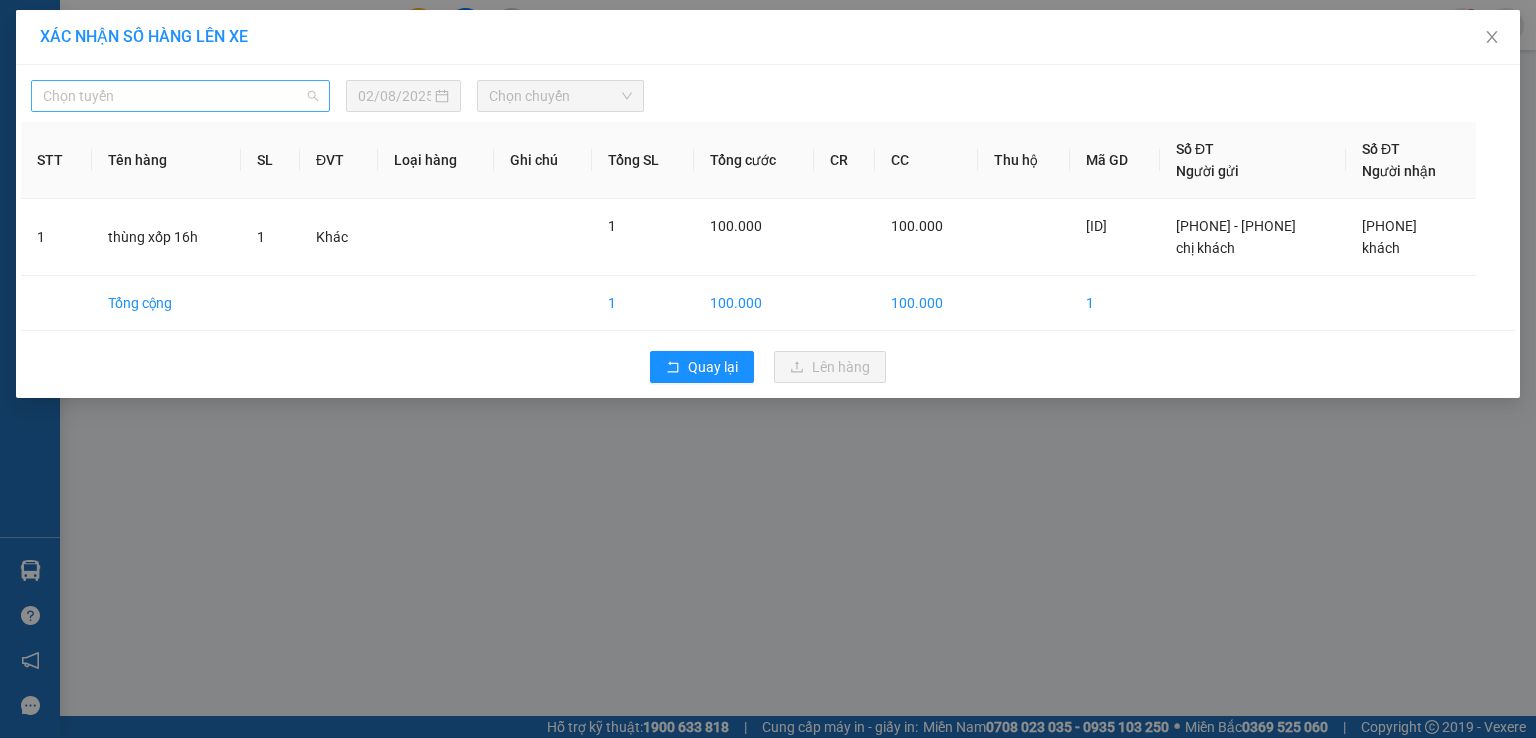 click on "Chọn tuyến" at bounding box center (180, 96) 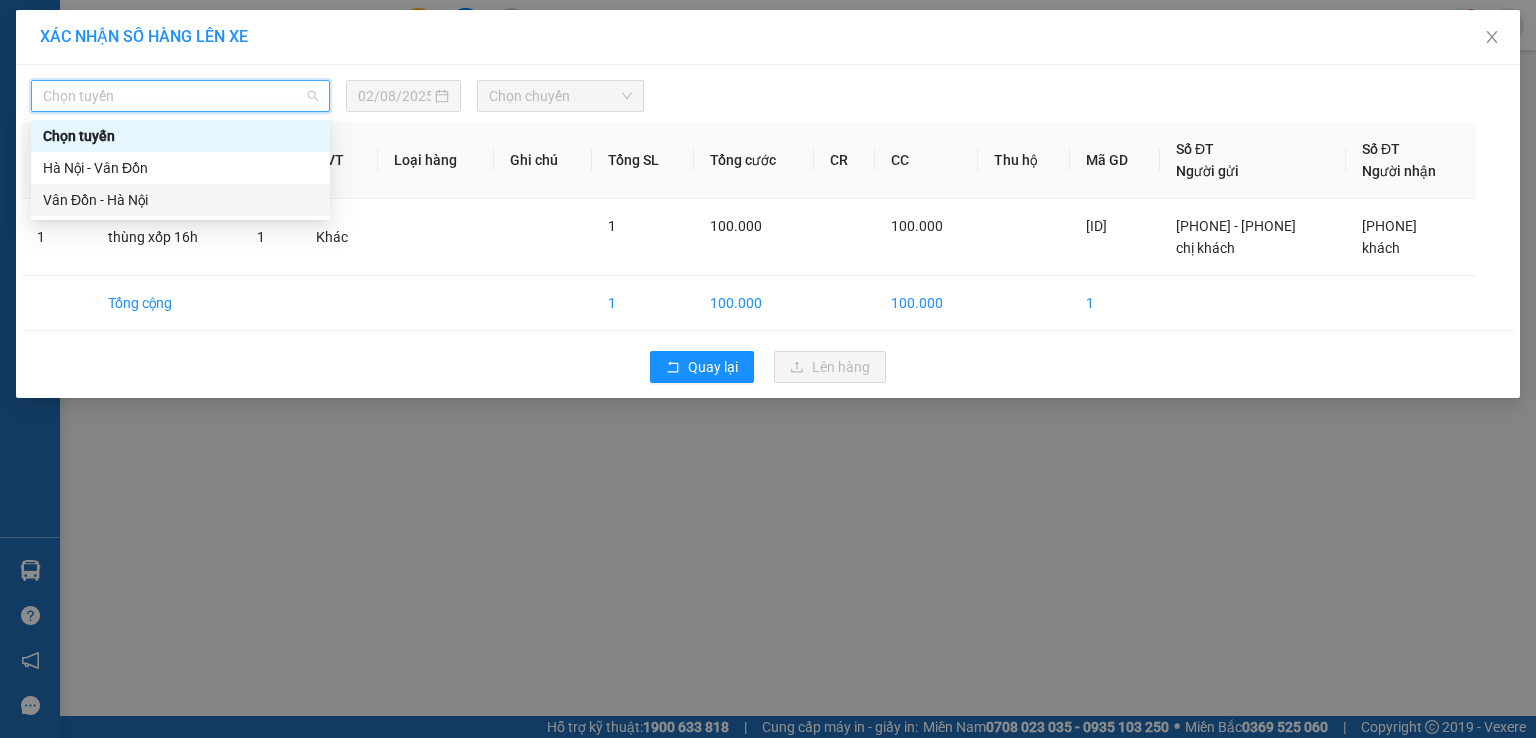 click on "[LOCATION] - [LOCATION]" at bounding box center [180, 200] 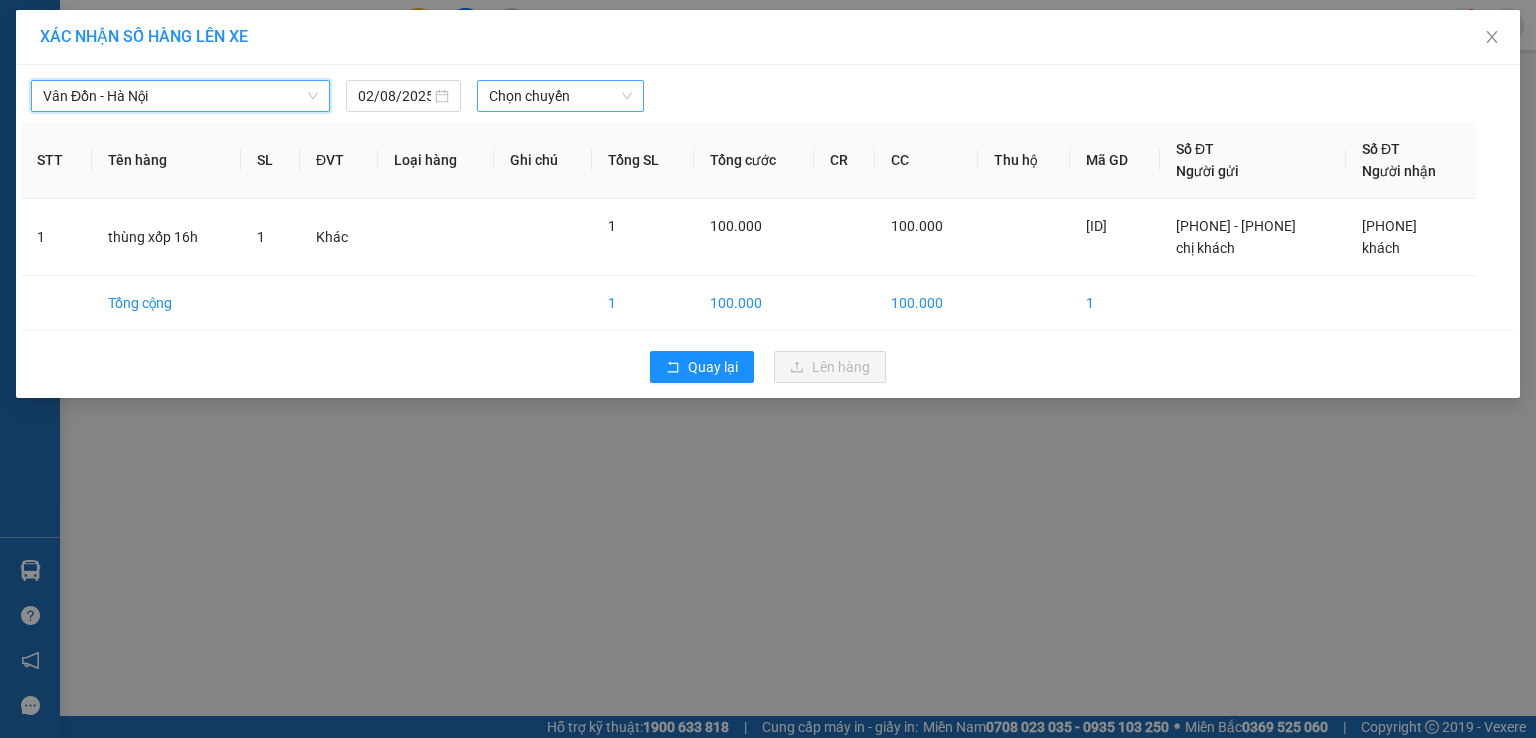 click on "Chọn chuyến" at bounding box center (561, 96) 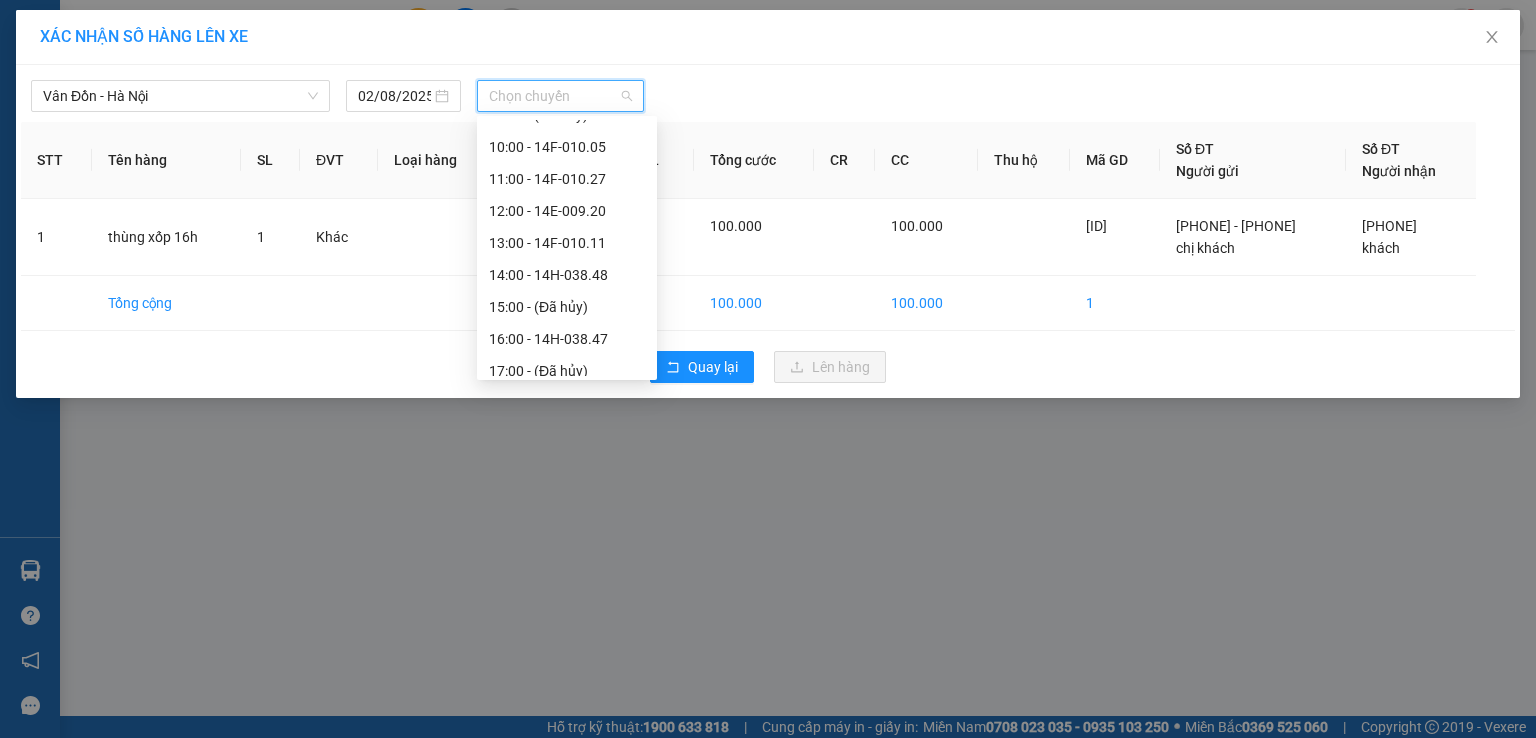 scroll, scrollTop: 288, scrollLeft: 0, axis: vertical 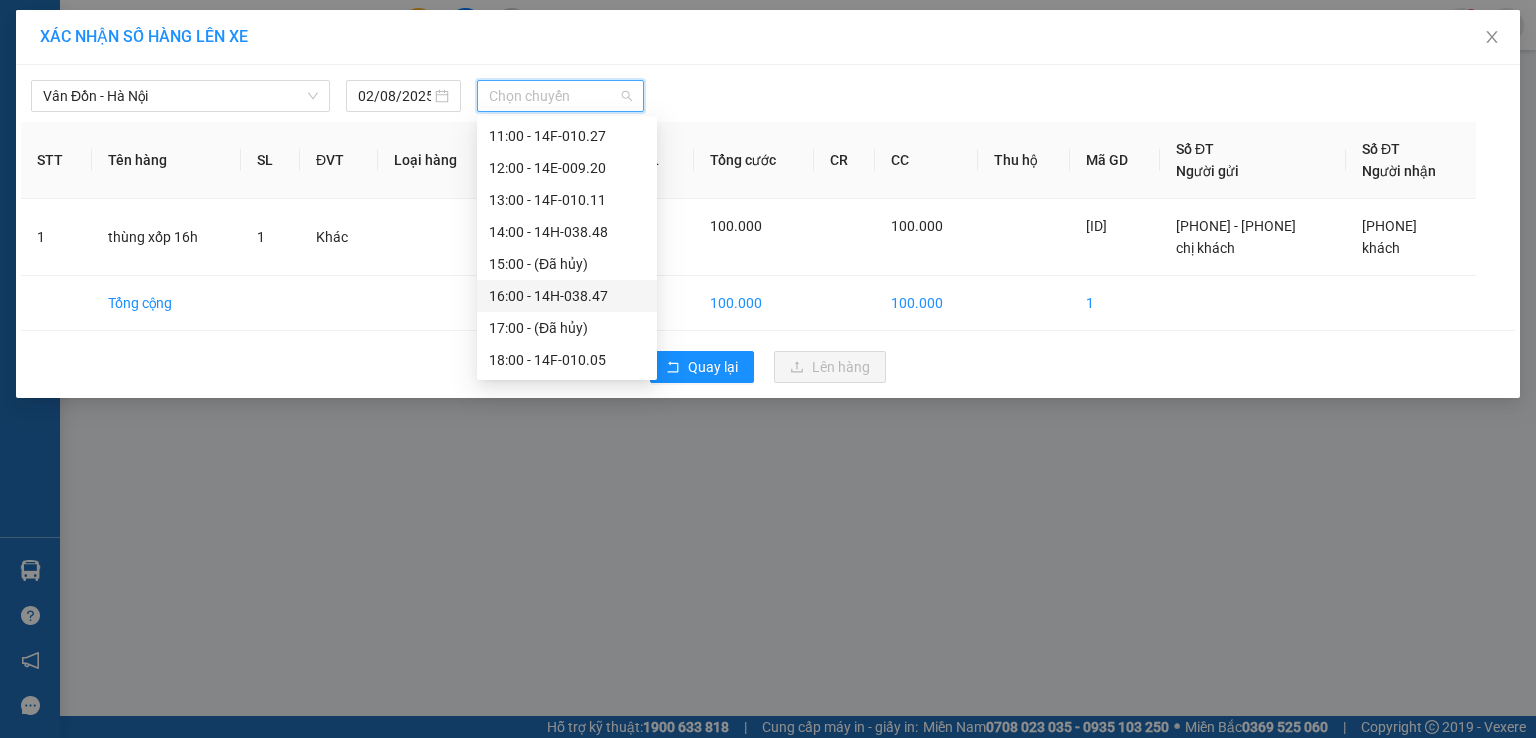 click on "16:00     - 14H-038.47" at bounding box center (567, 296) 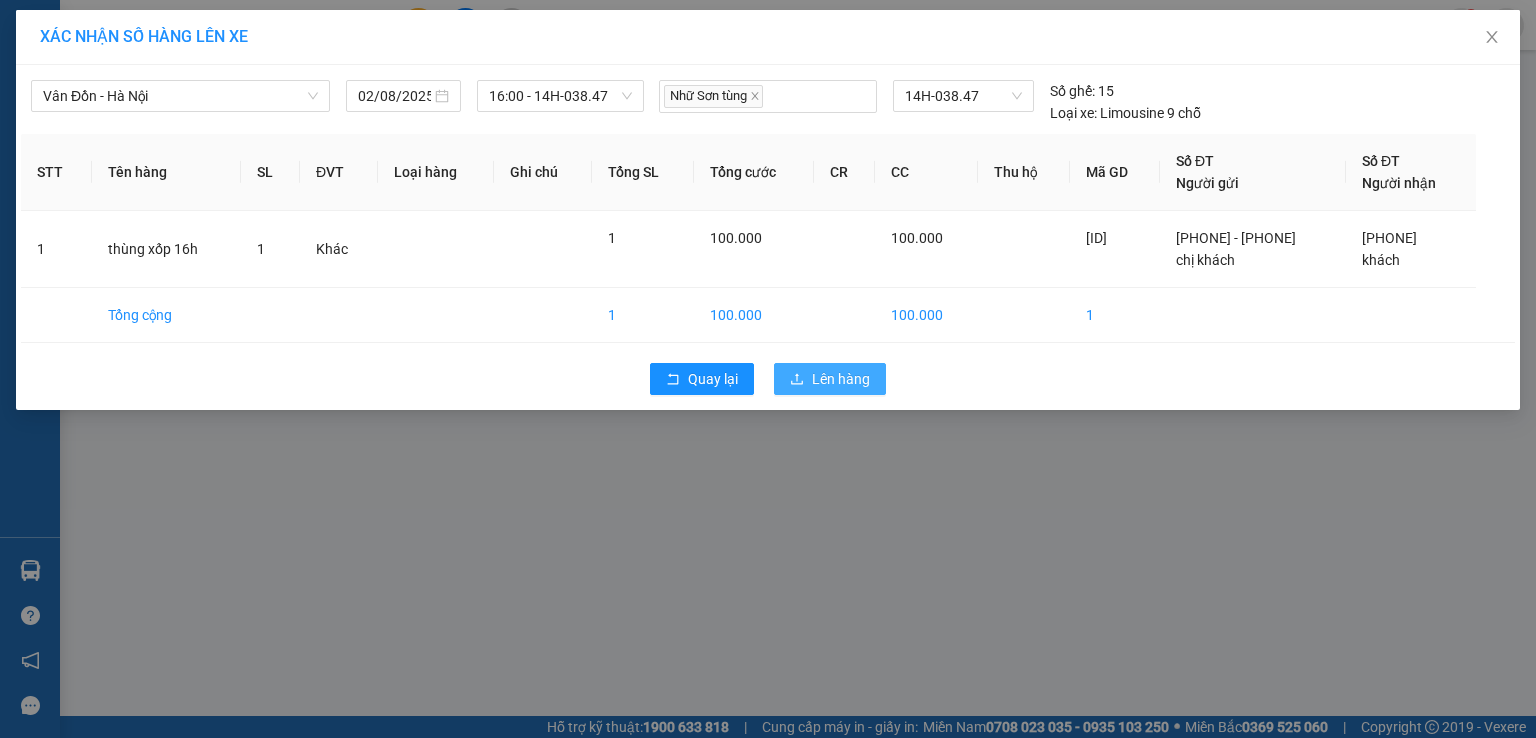click on "Lên hàng" at bounding box center [841, 379] 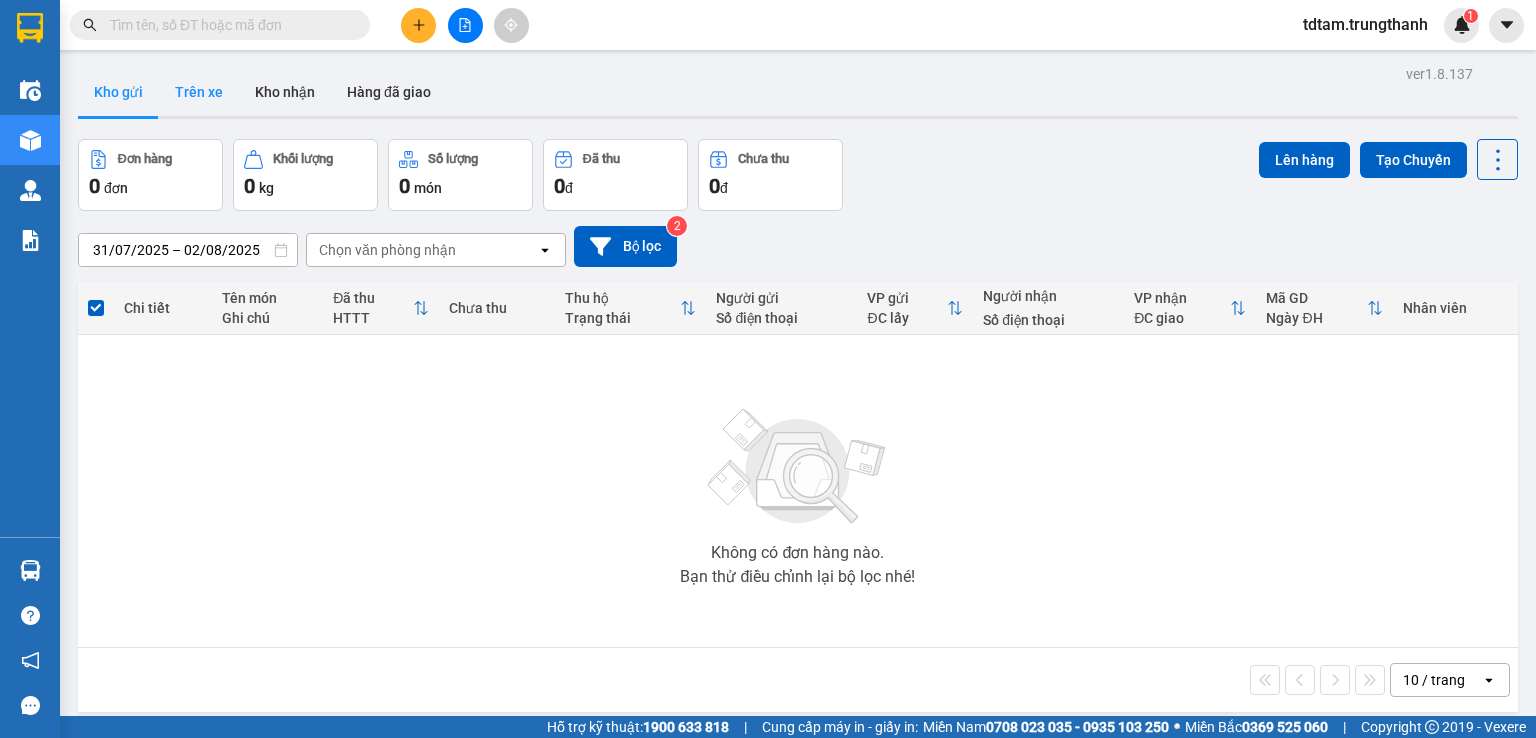 click on "Trên xe" at bounding box center (199, 92) 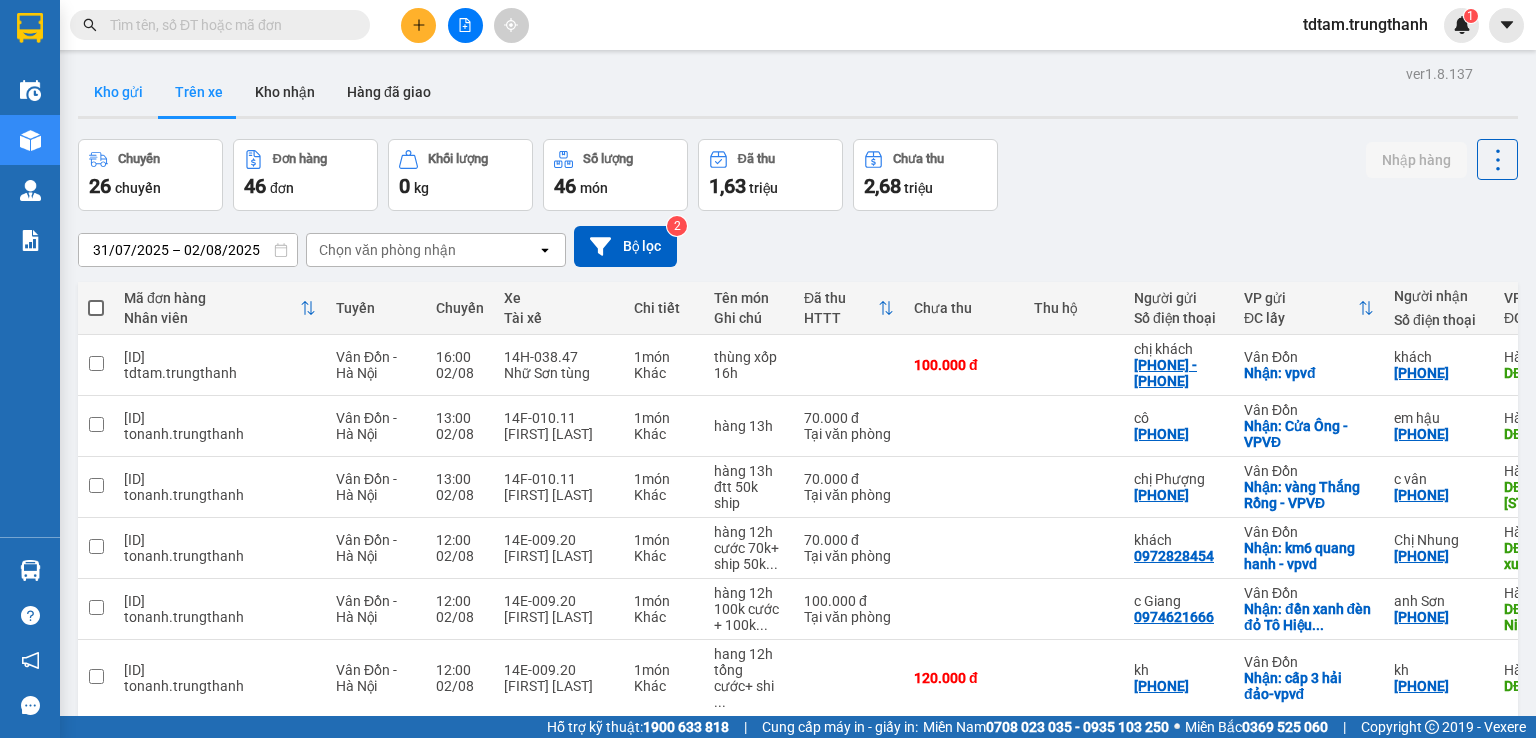 click on "Kho gửi" at bounding box center (118, 92) 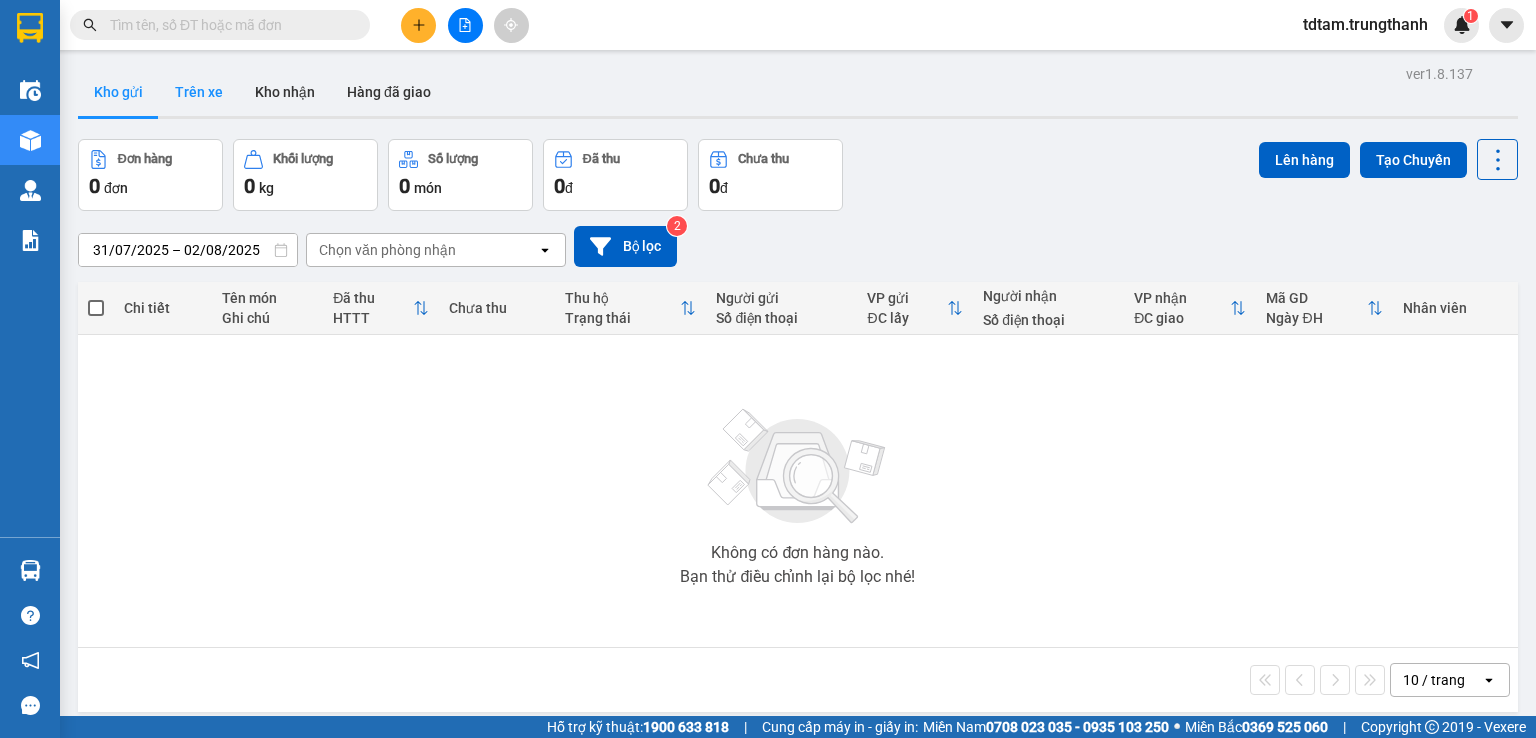 click on "Trên xe" at bounding box center (199, 92) 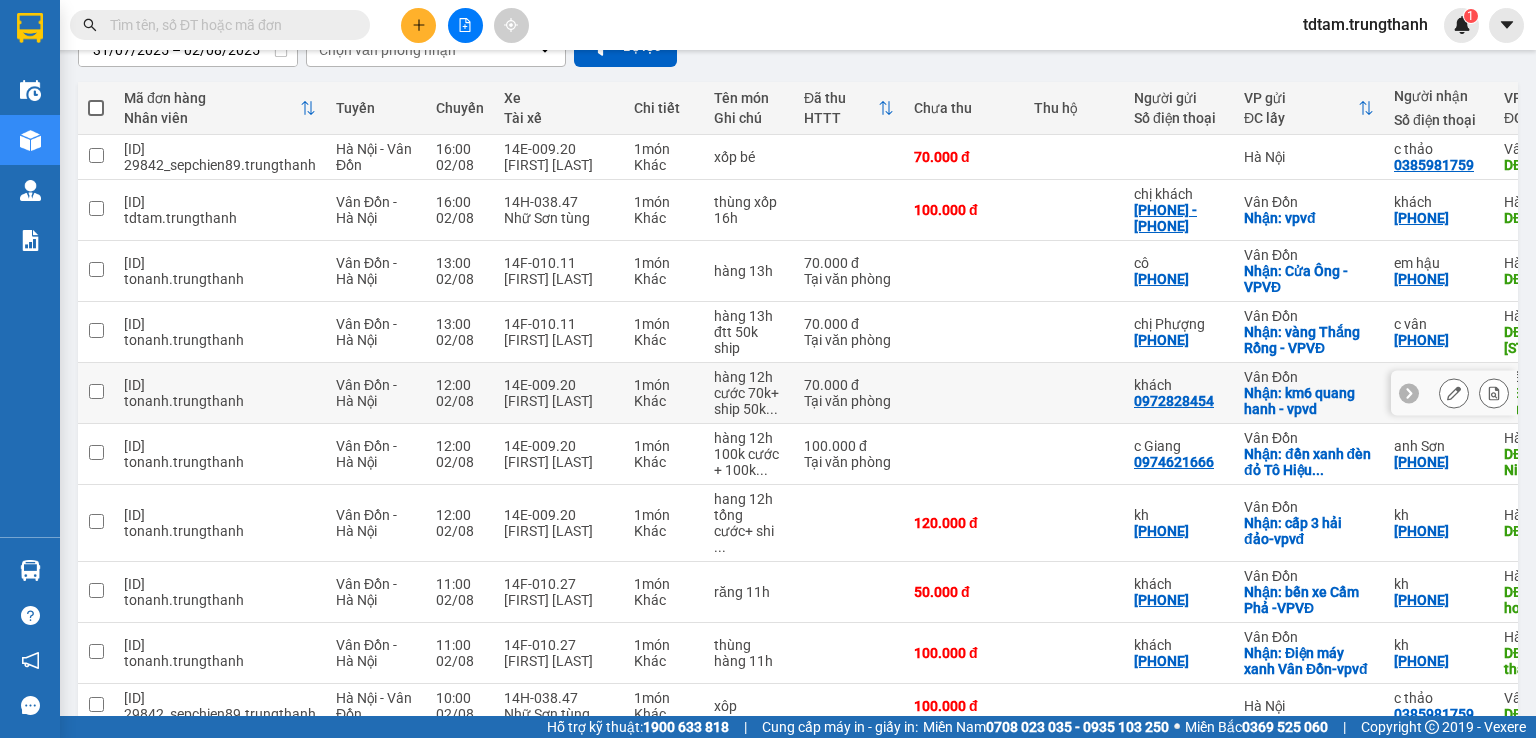 scroll, scrollTop: 233, scrollLeft: 0, axis: vertical 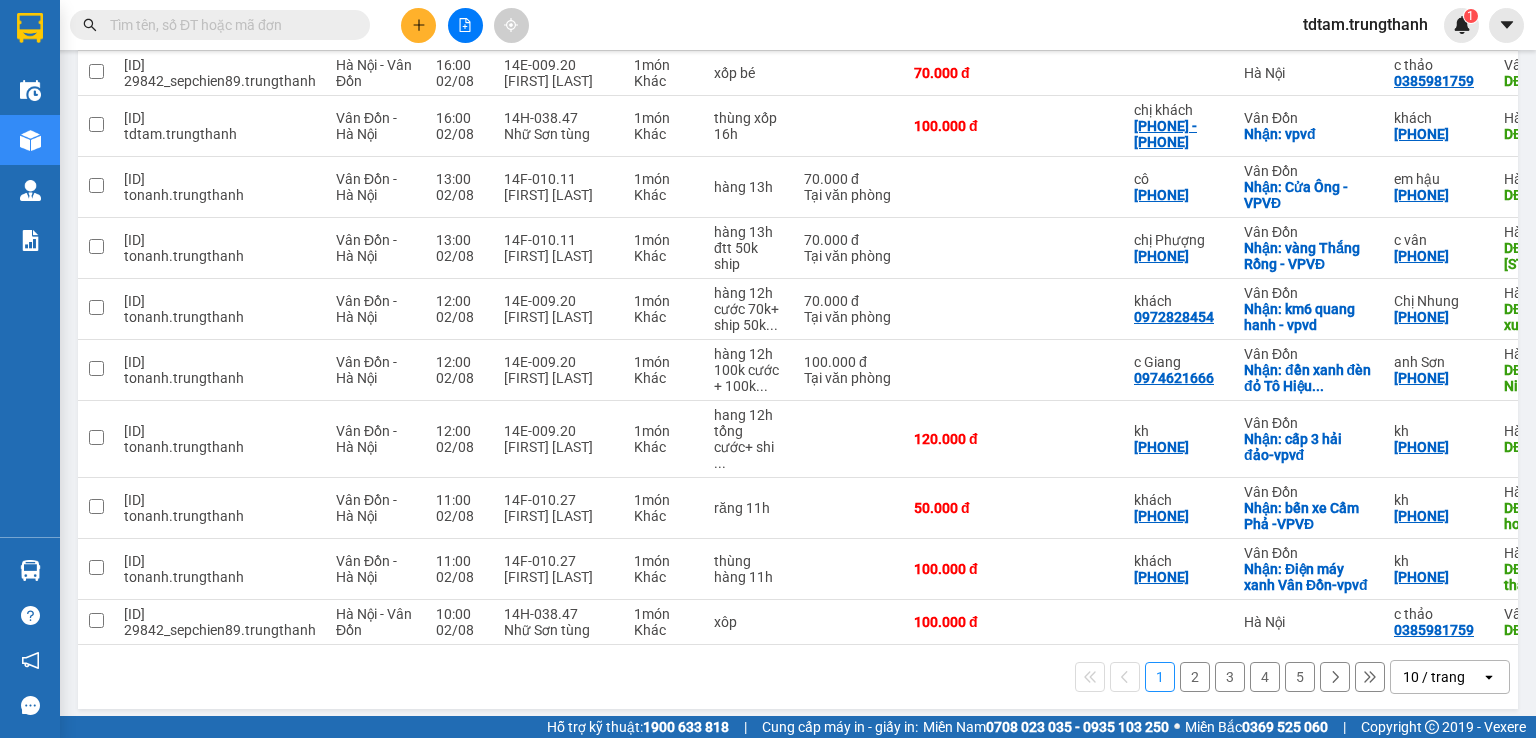 click on "2" at bounding box center [1195, 677] 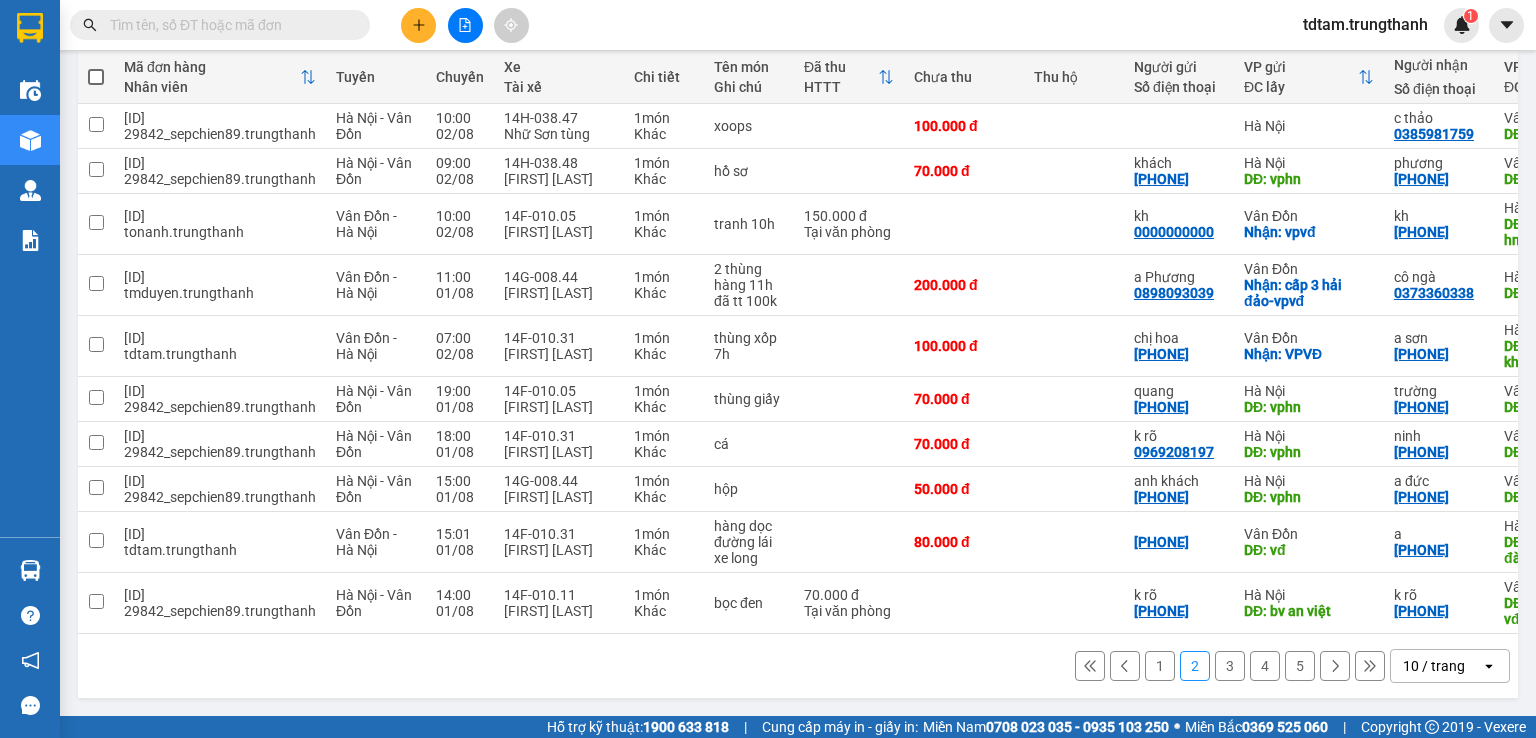 scroll, scrollTop: 252, scrollLeft: 0, axis: vertical 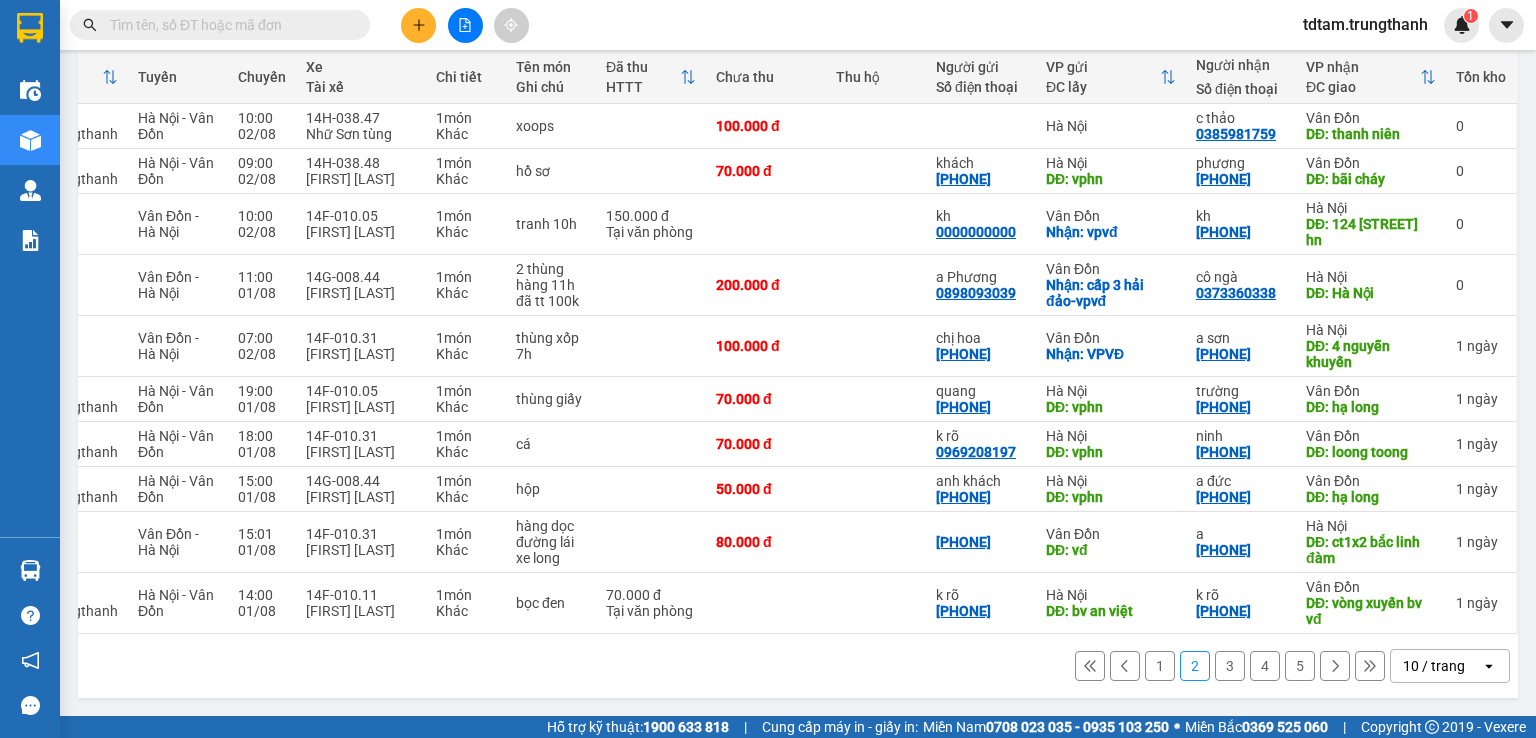 click on "3" at bounding box center [1230, 666] 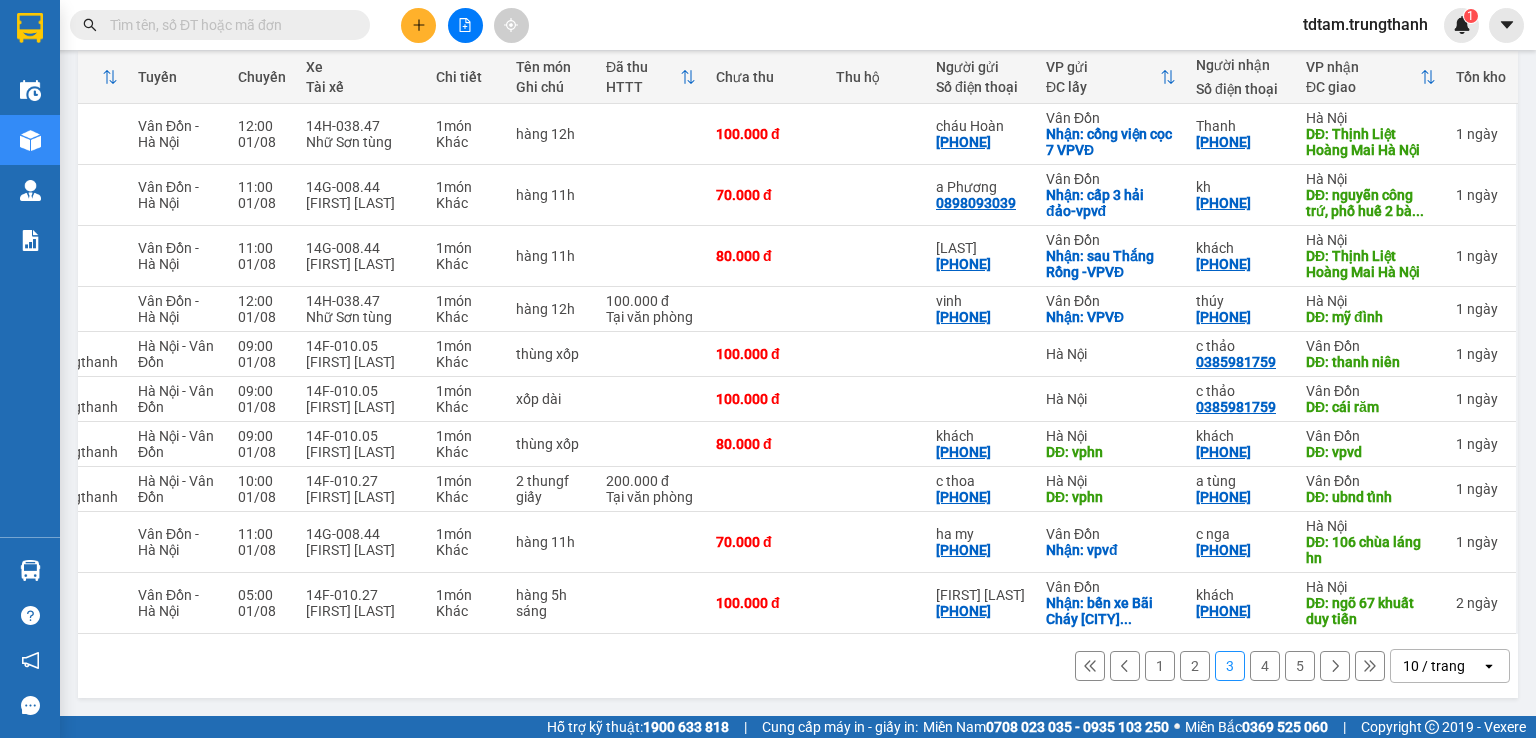 scroll, scrollTop: 252, scrollLeft: 0, axis: vertical 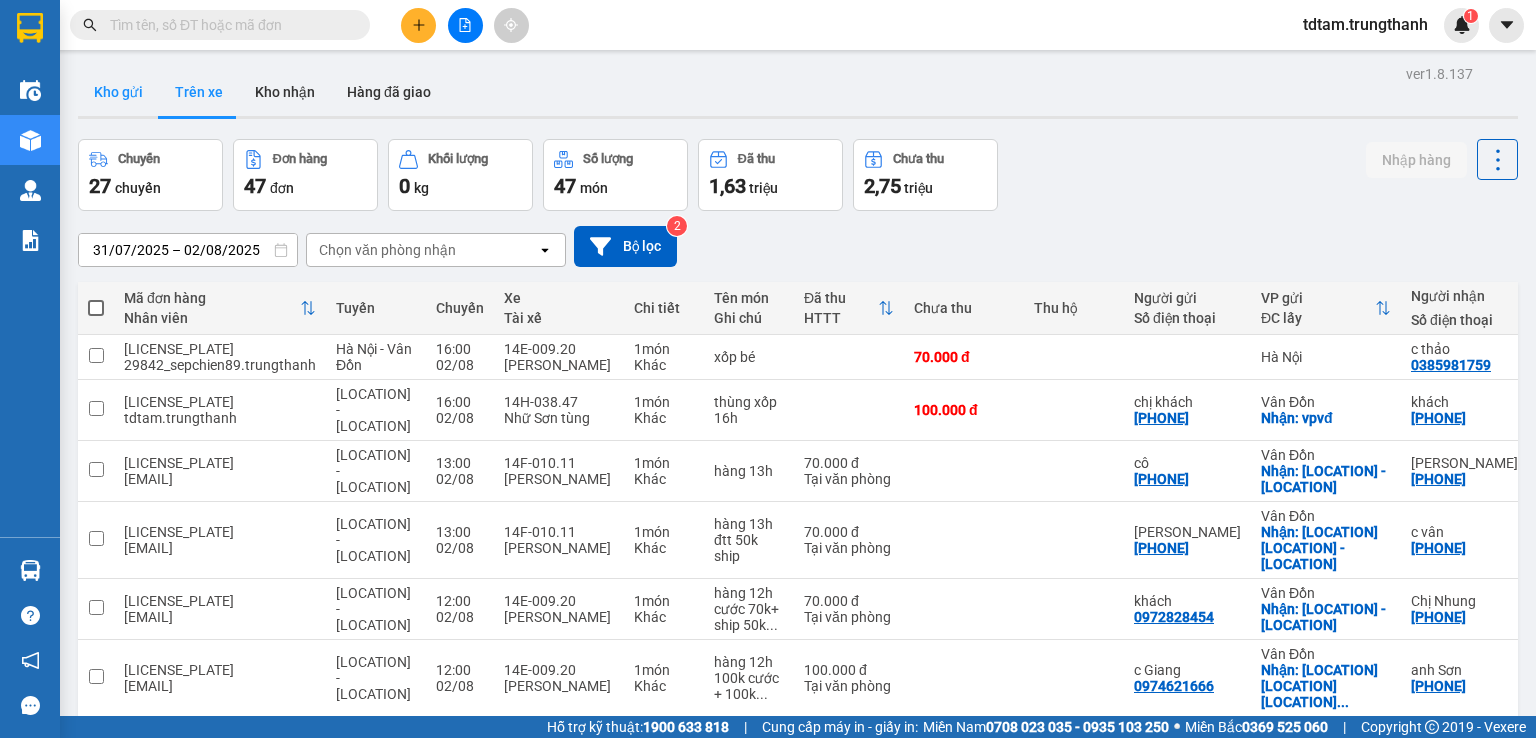 click on "Kho gửi" at bounding box center (118, 92) 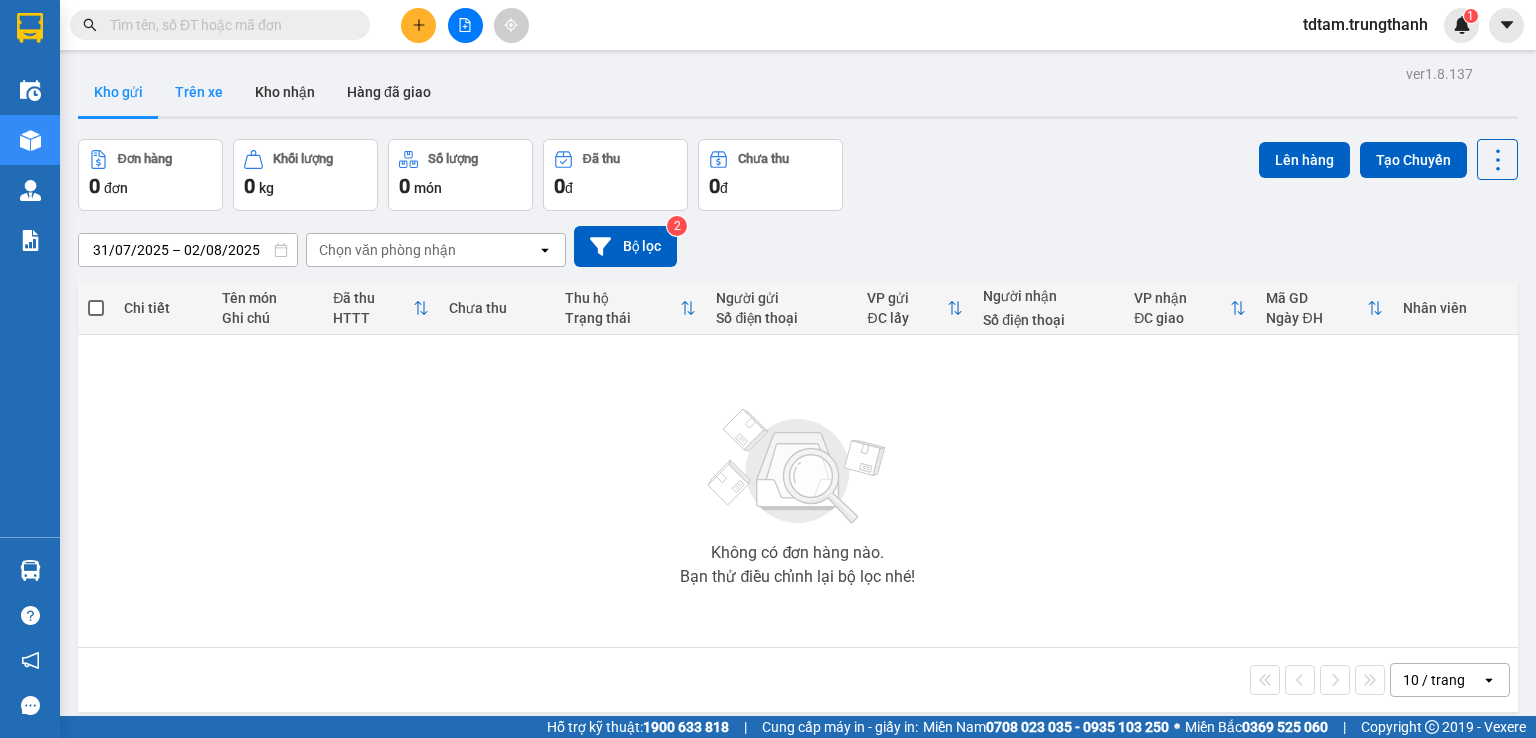 click on "Trên xe" at bounding box center (199, 92) 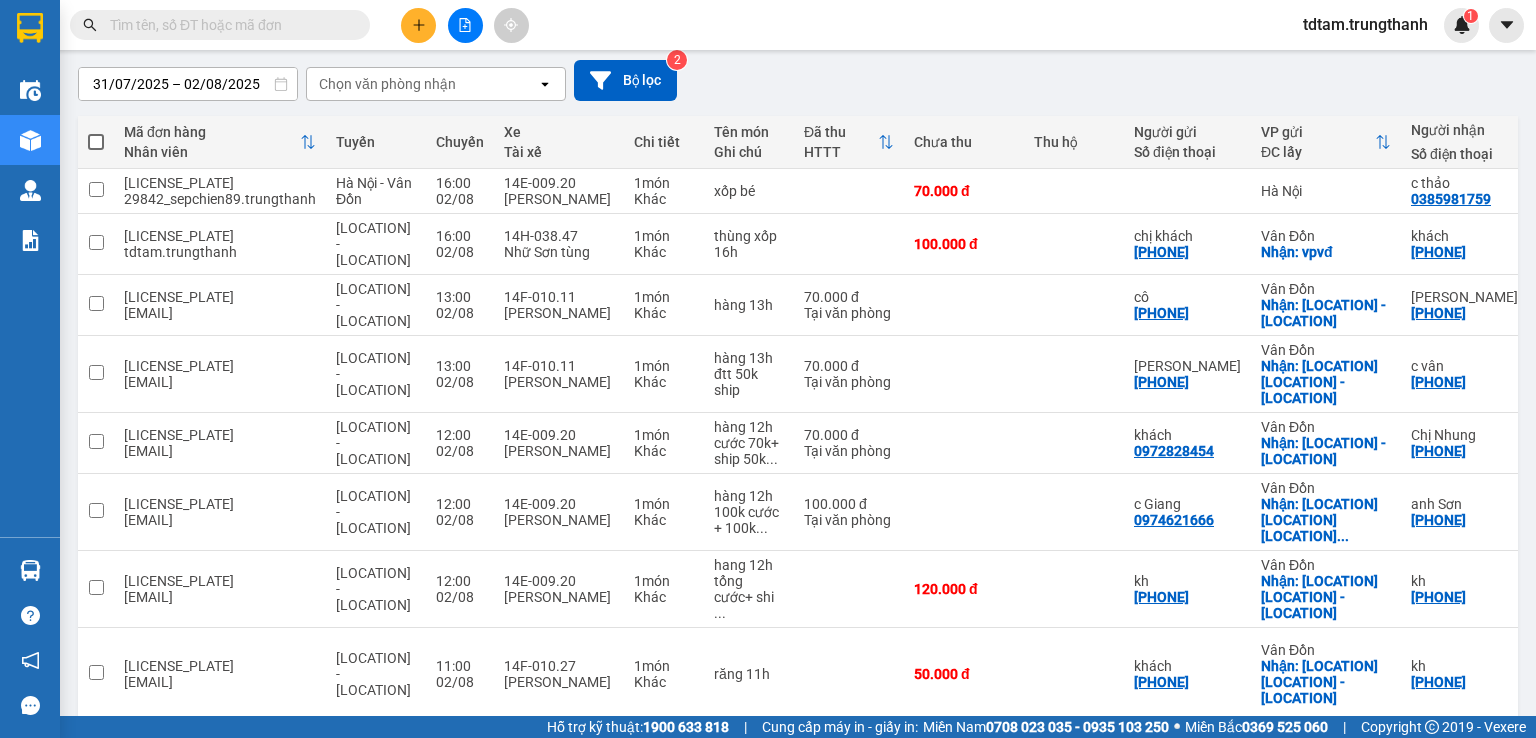 scroll, scrollTop: 284, scrollLeft: 0, axis: vertical 